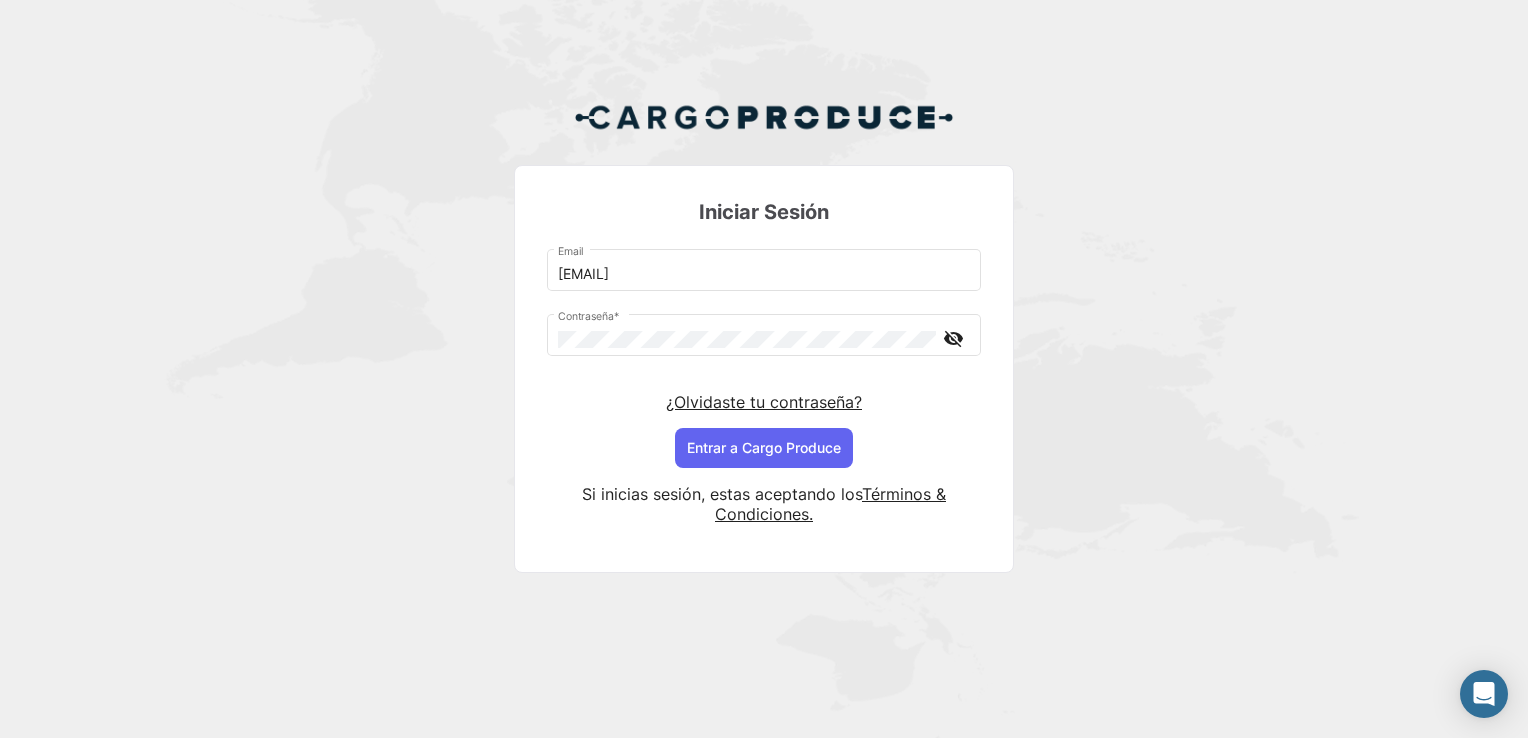 scroll, scrollTop: 0, scrollLeft: 0, axis: both 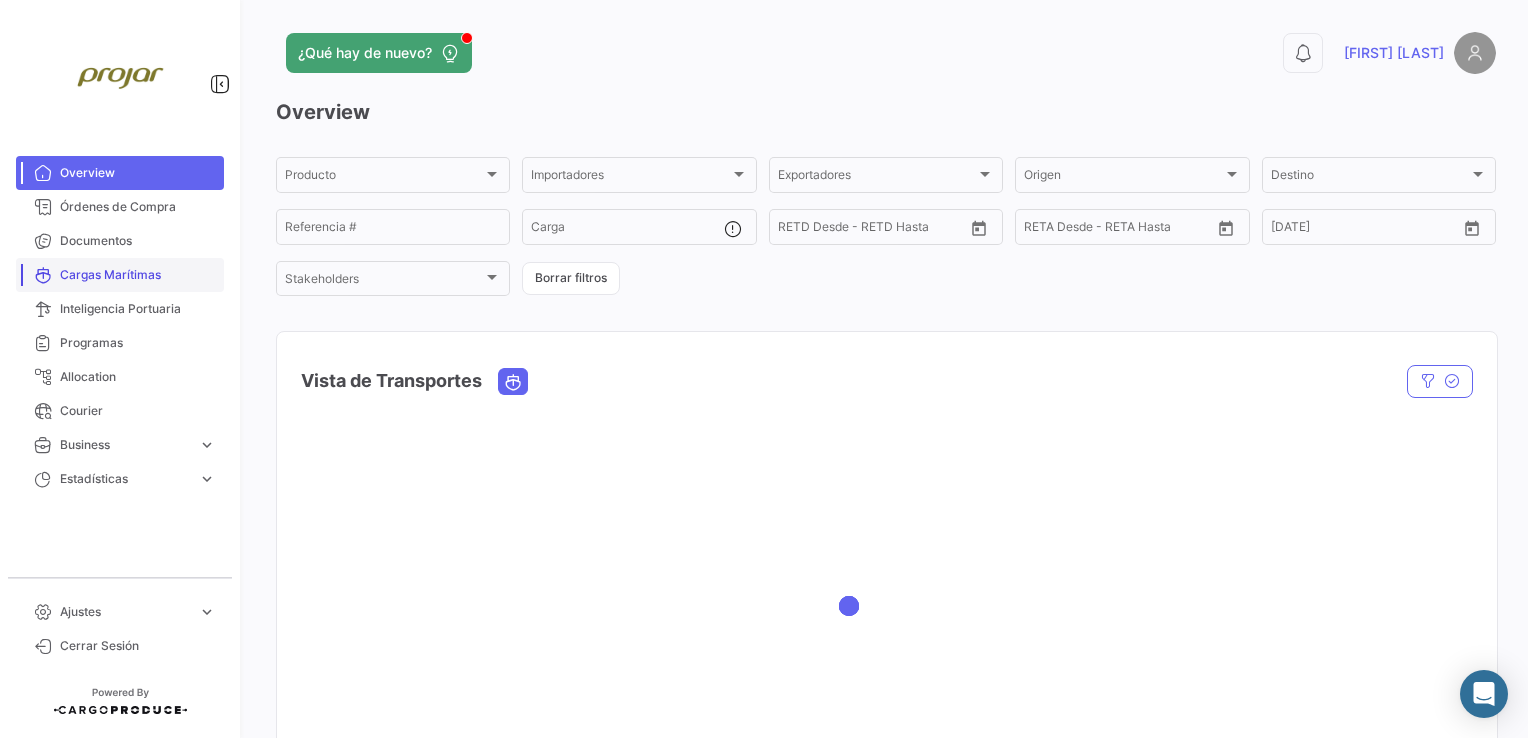 click on "Cargas Marítimas" at bounding box center (138, 275) 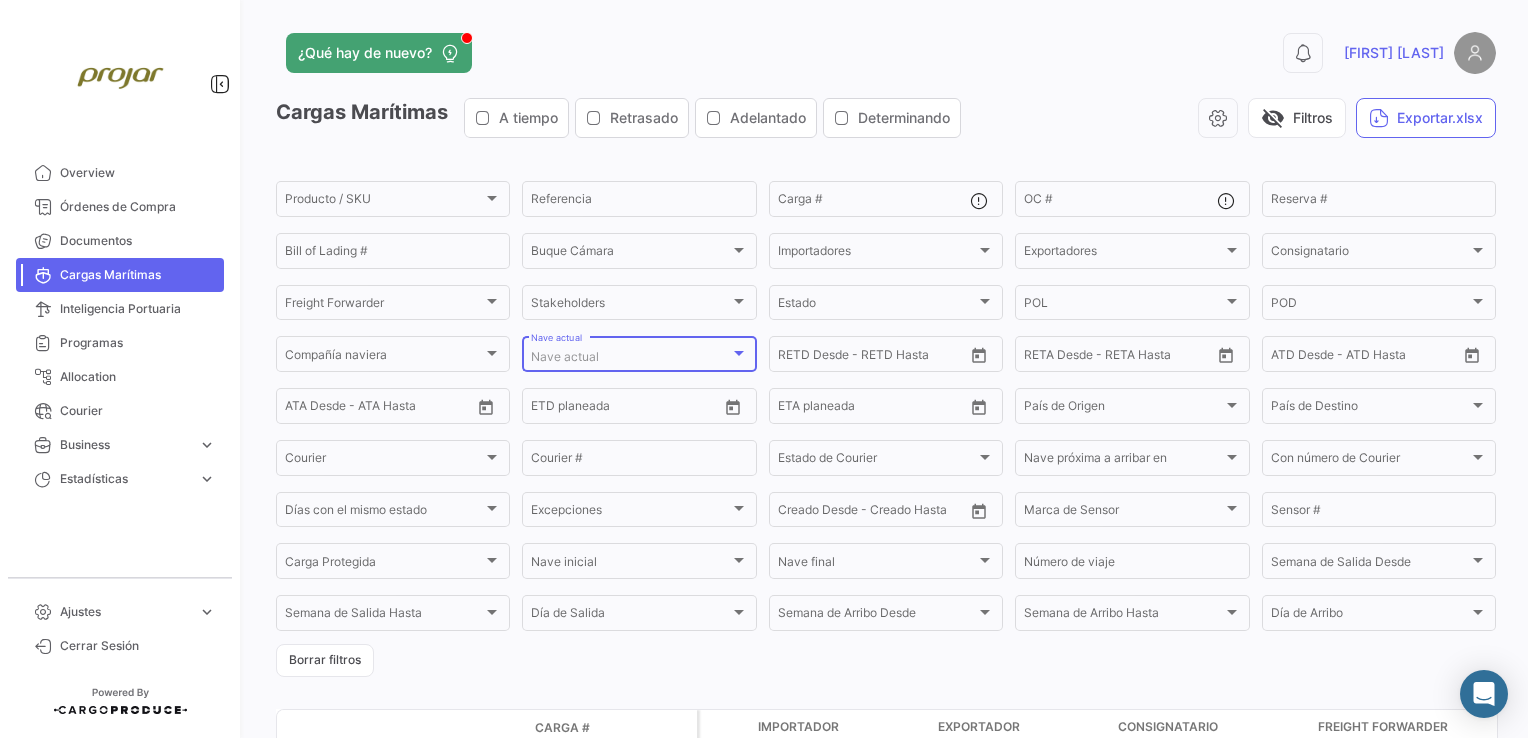 click on "Nave actual" at bounding box center [630, 357] 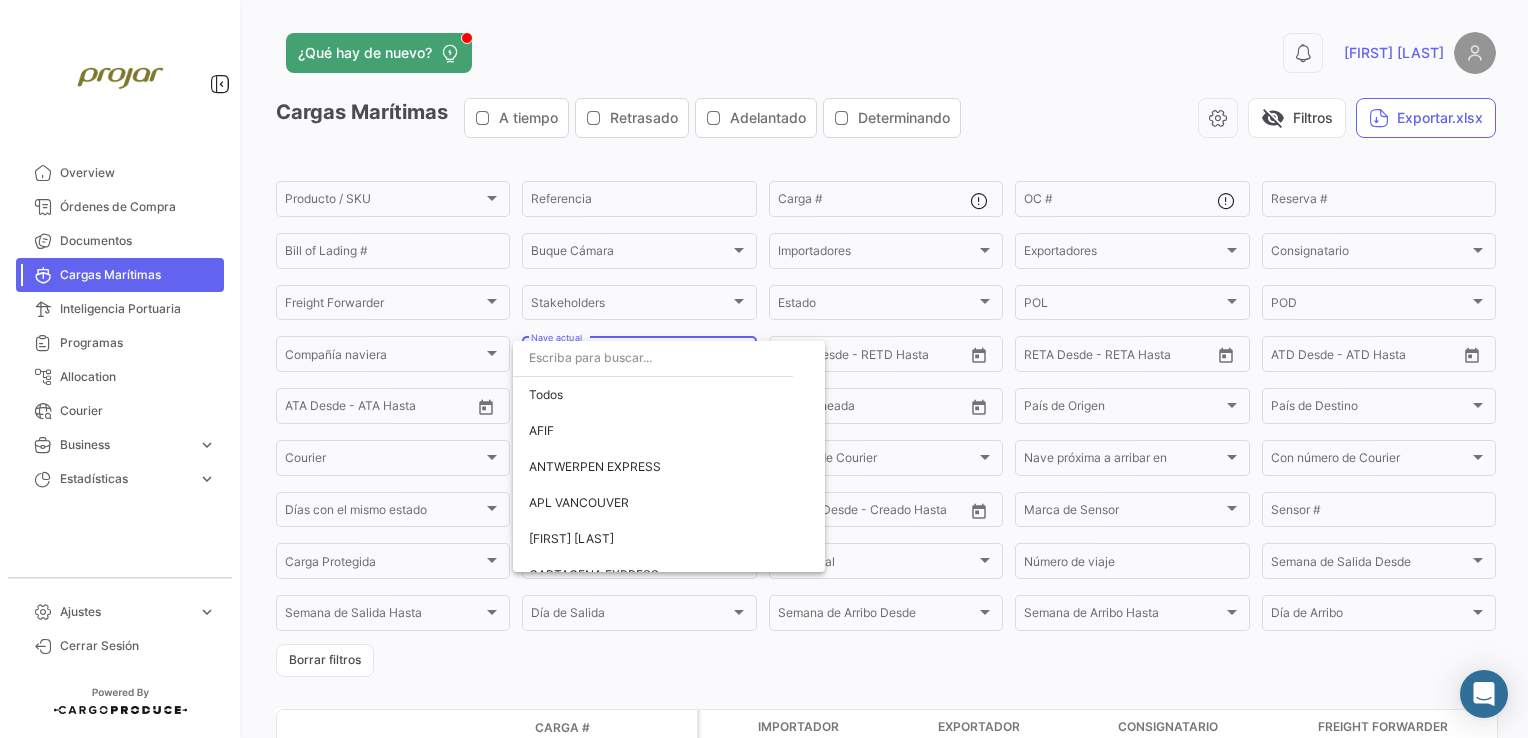 click at bounding box center [653, 358] 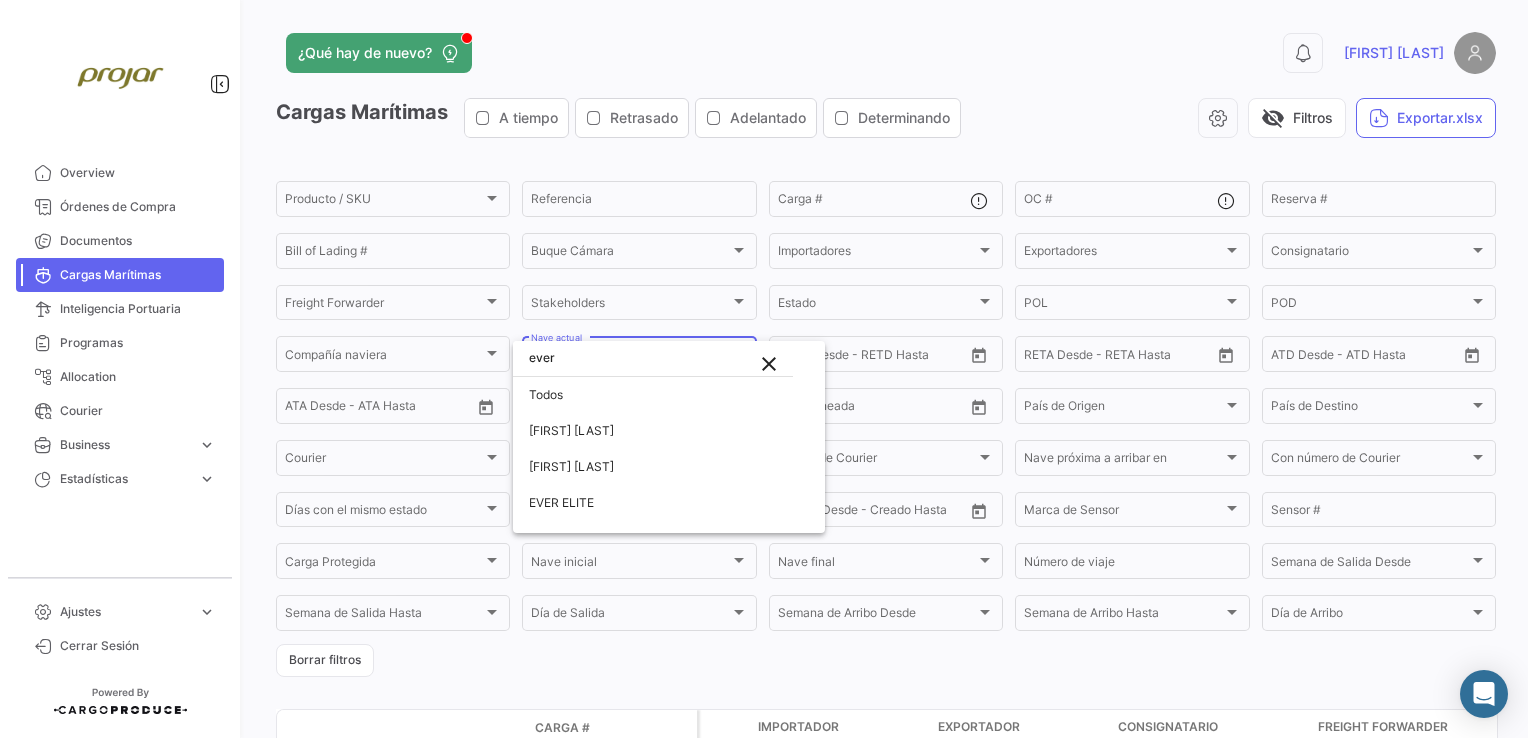 click on "ever" at bounding box center (653, 358) 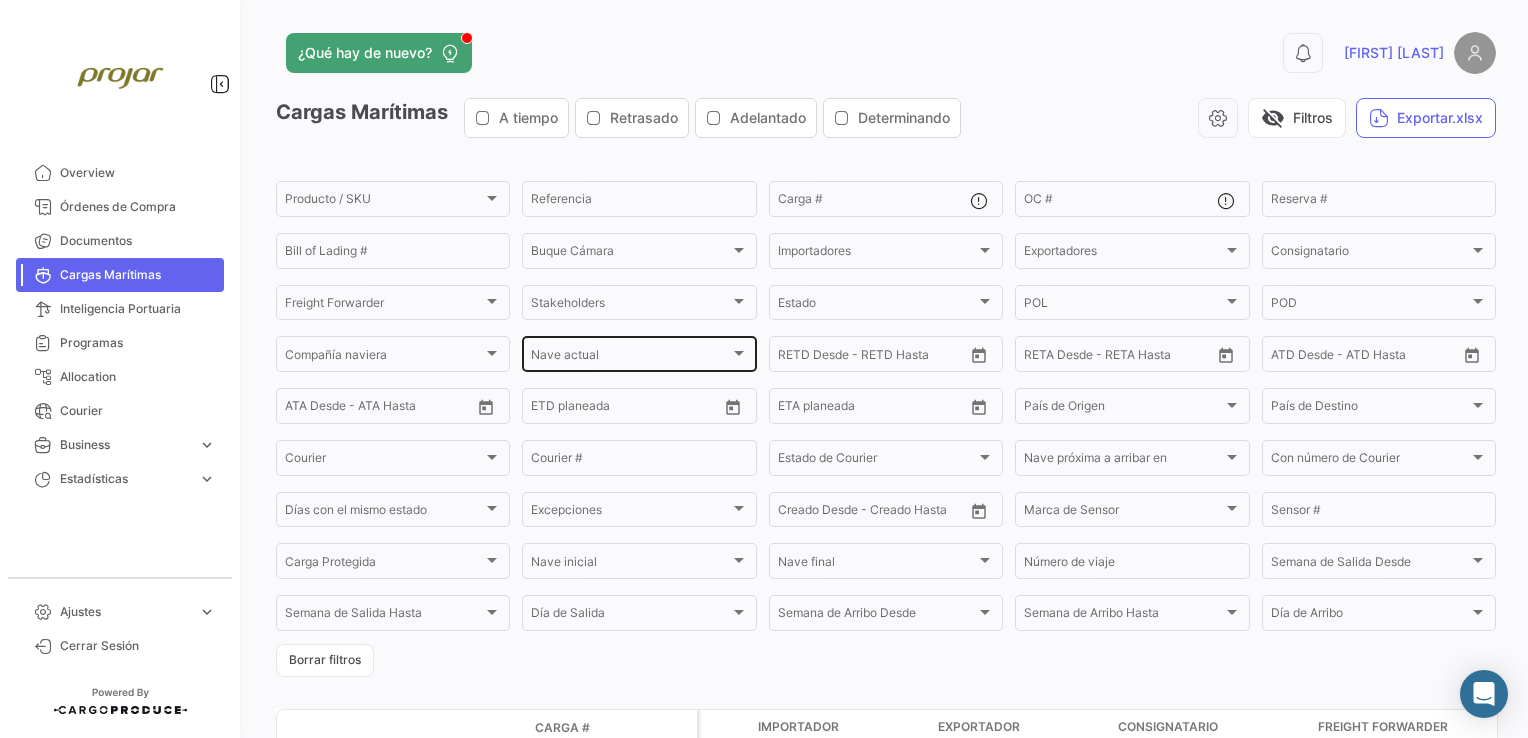 click on "Nave actual" at bounding box center (630, 357) 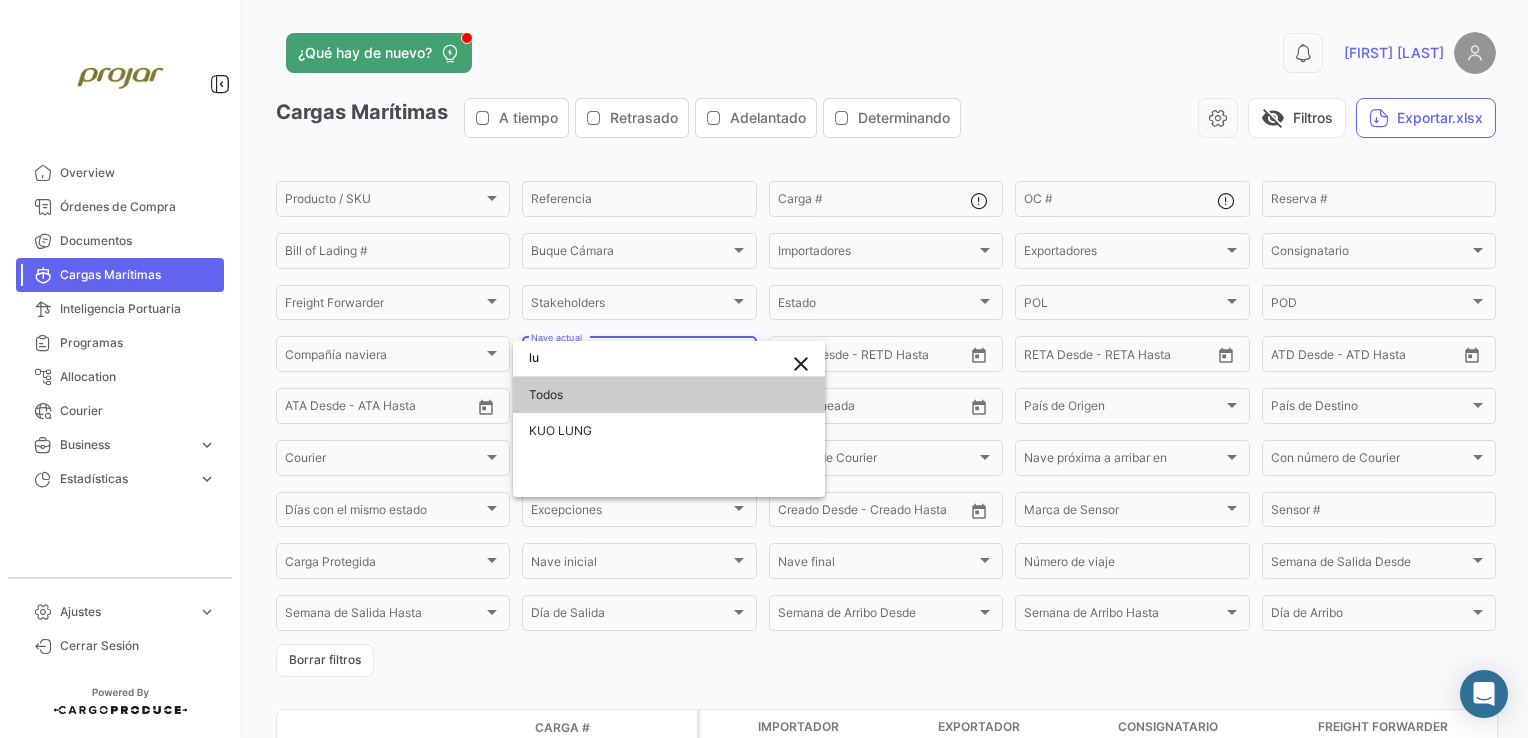 type on "l" 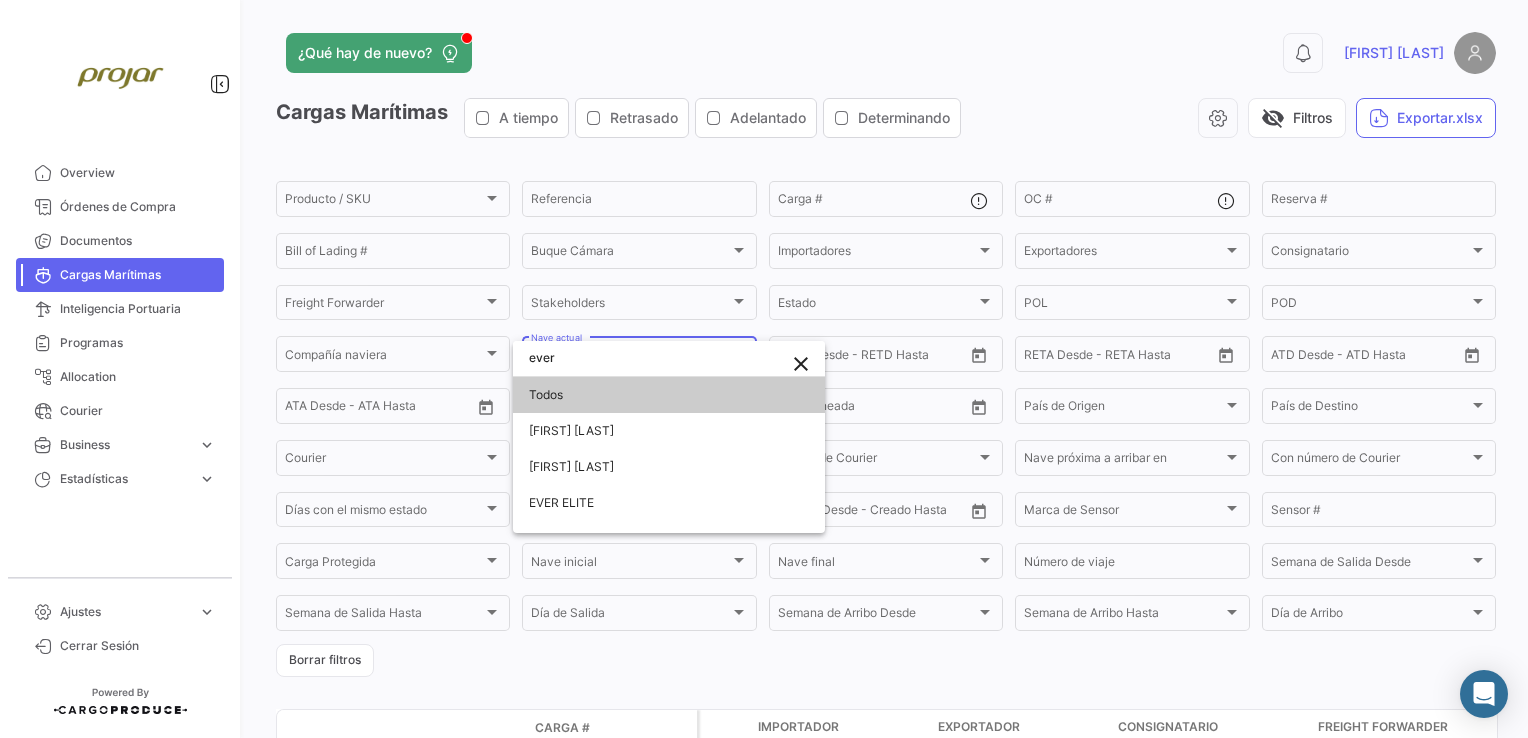 click on "ever" at bounding box center (669, 358) 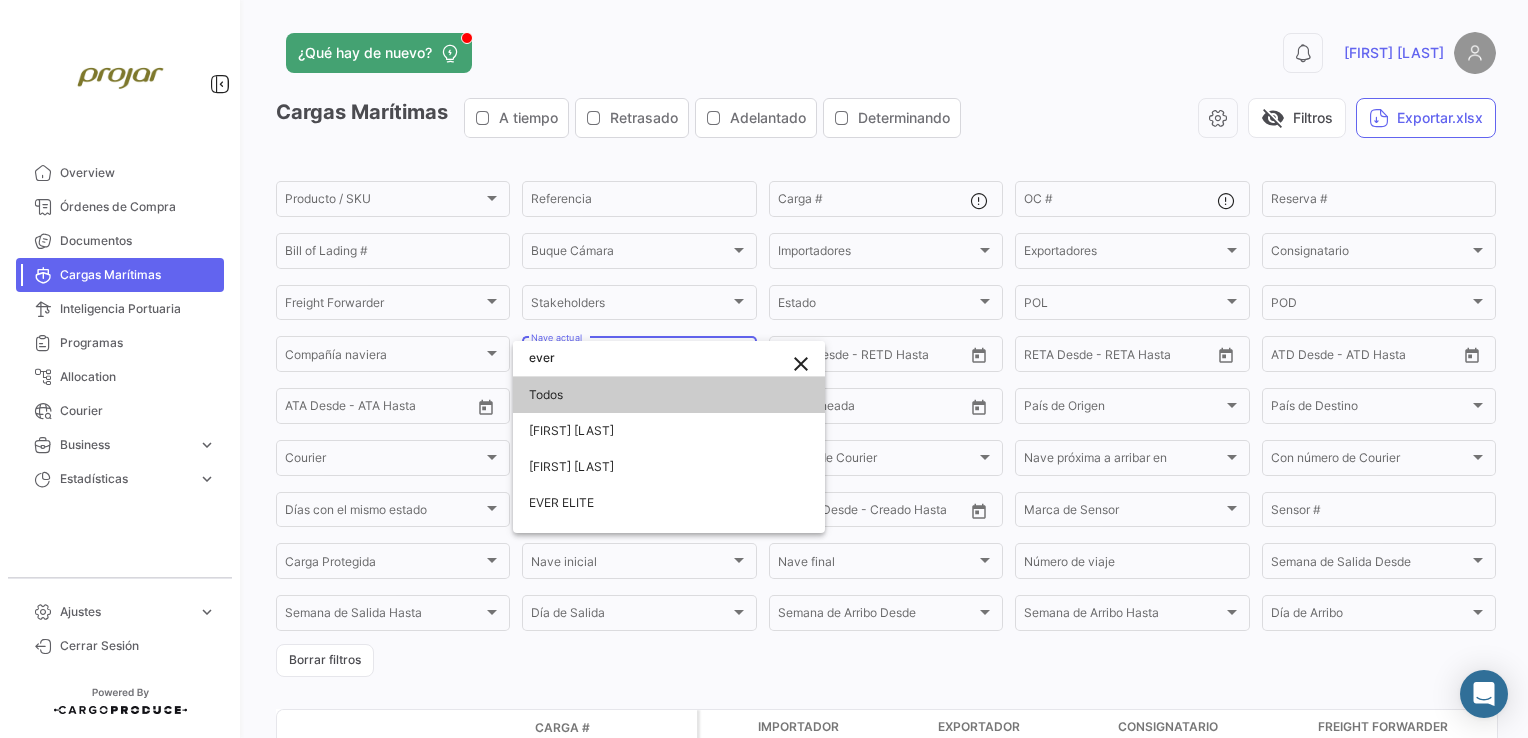 type on "ever" 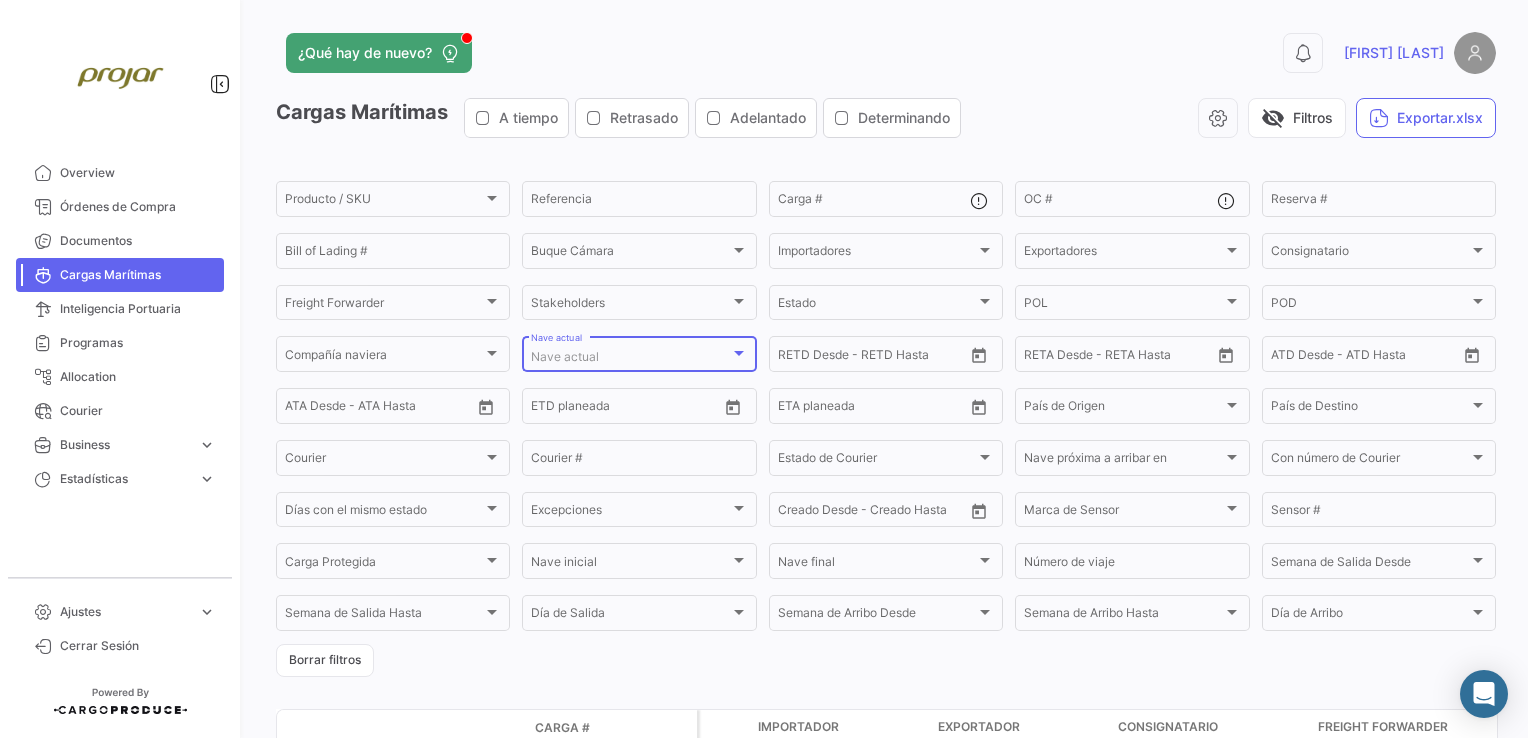 click on "Nave actual" at bounding box center [565, 356] 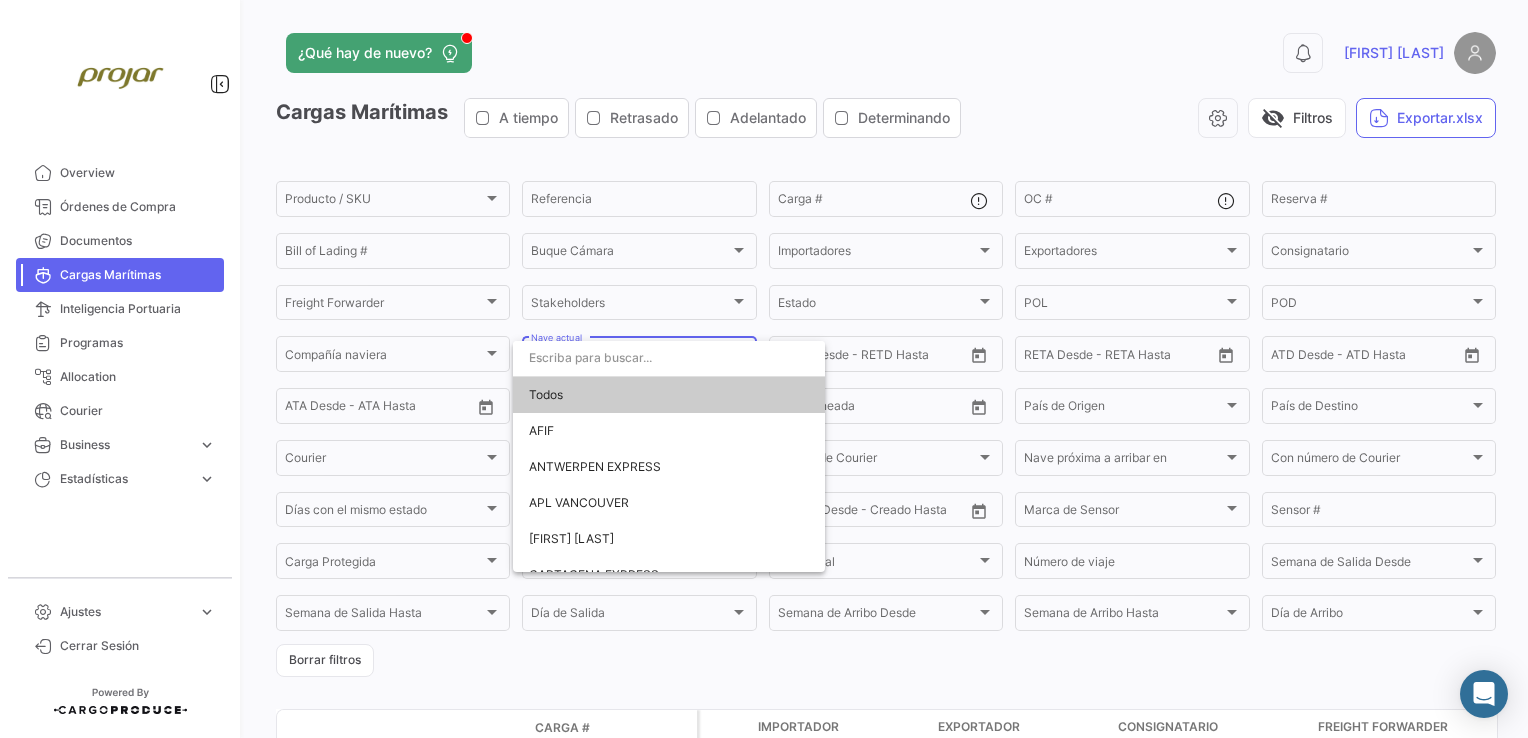 click on "Todos" at bounding box center (669, 395) 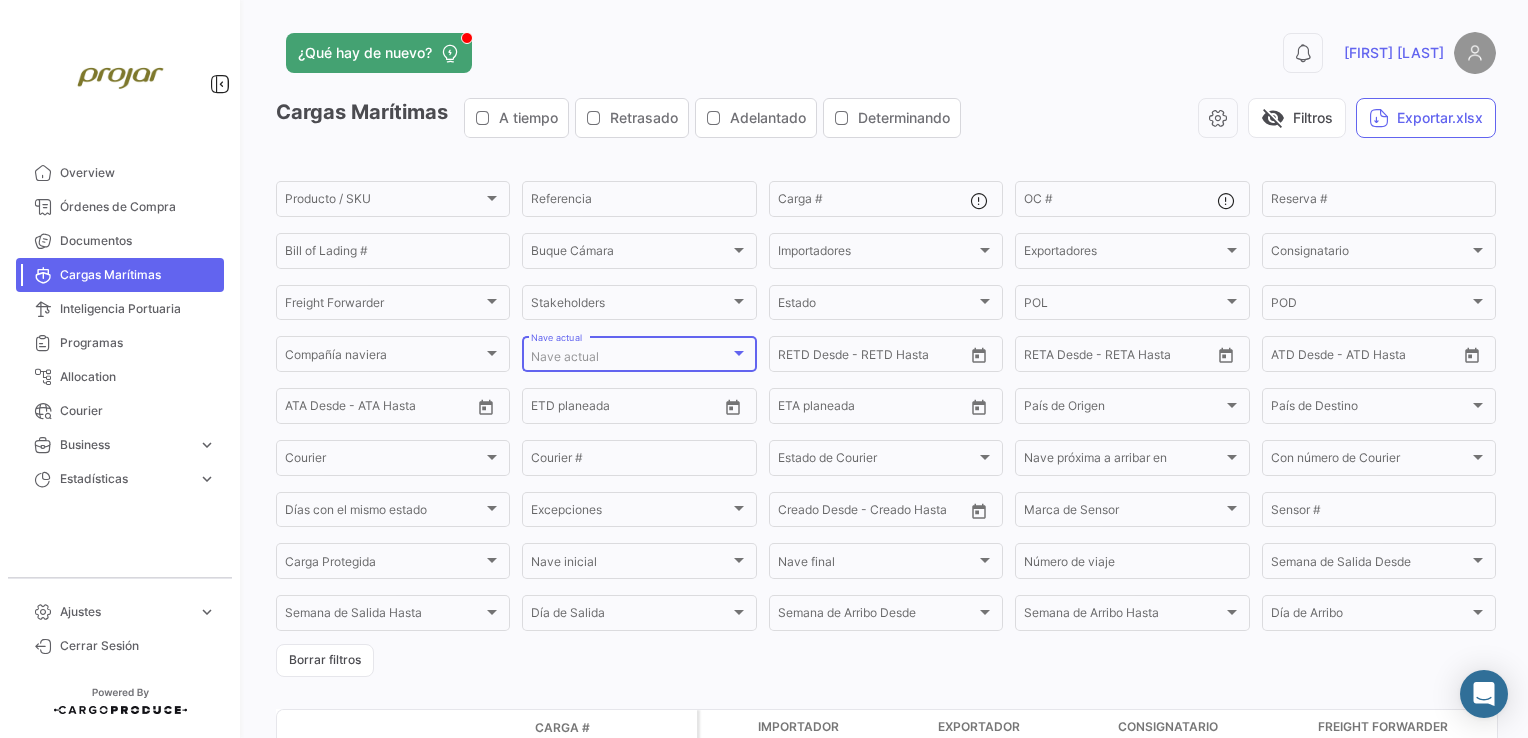 click on "Nave actual" at bounding box center (565, 356) 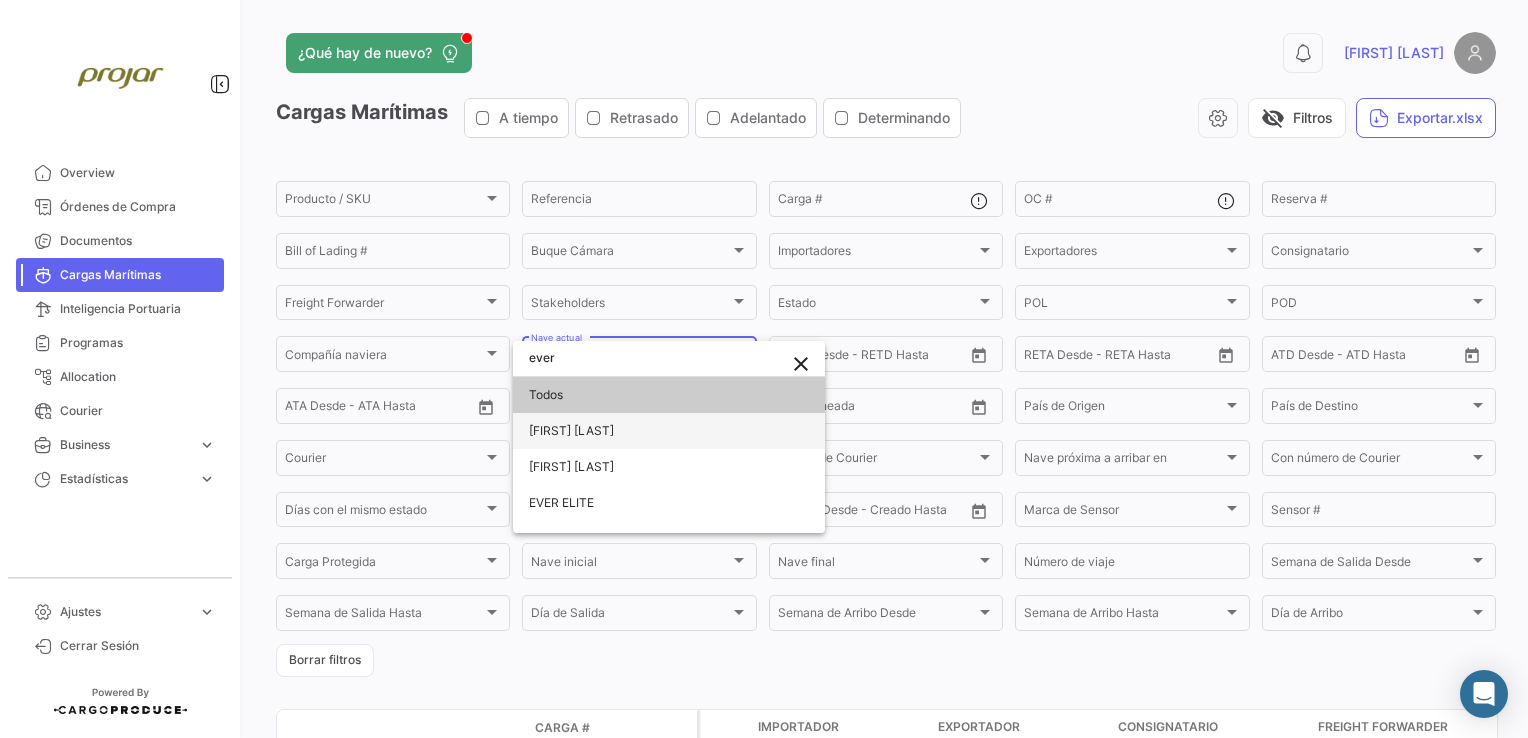 type on "ever" 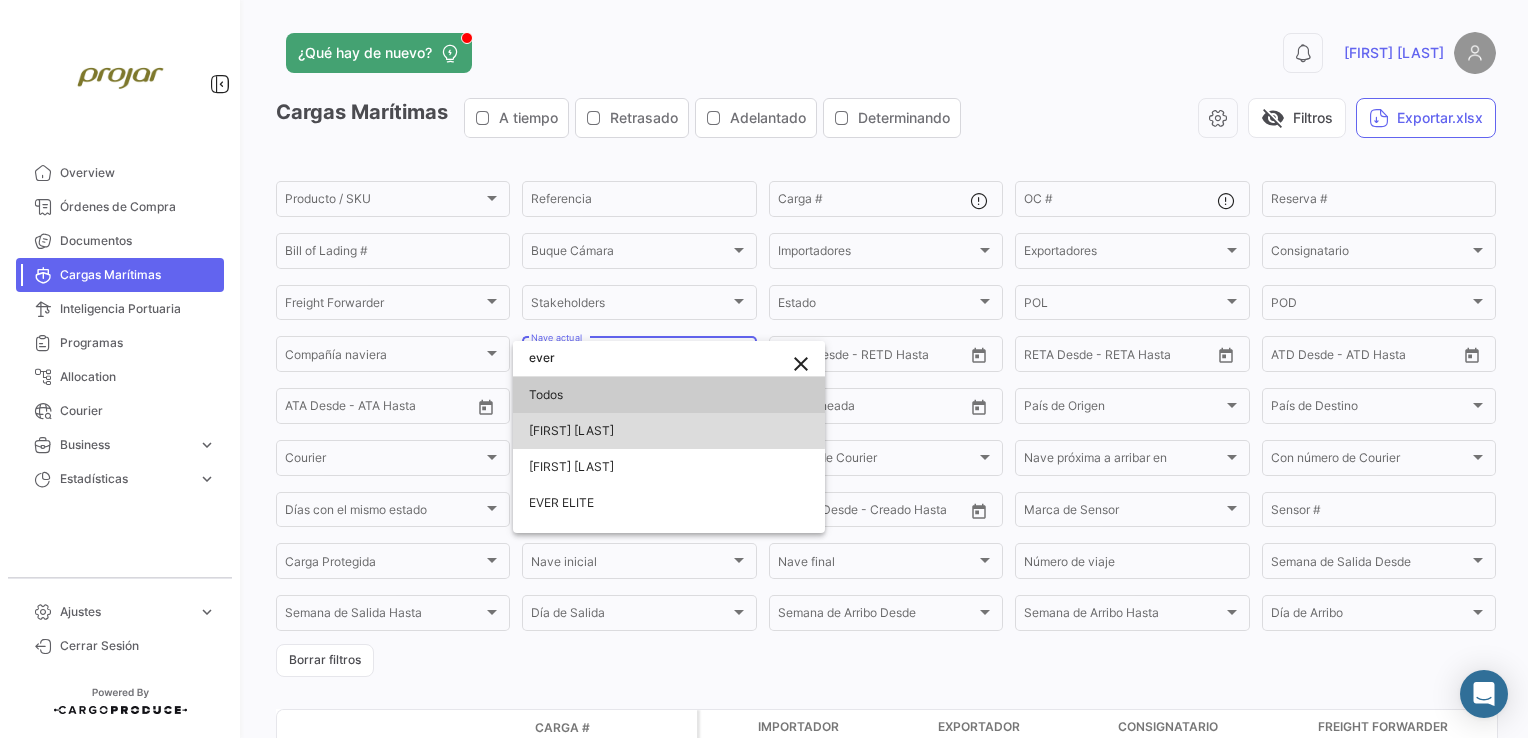 click on "[FIRST] [LAST]" at bounding box center [669, 431] 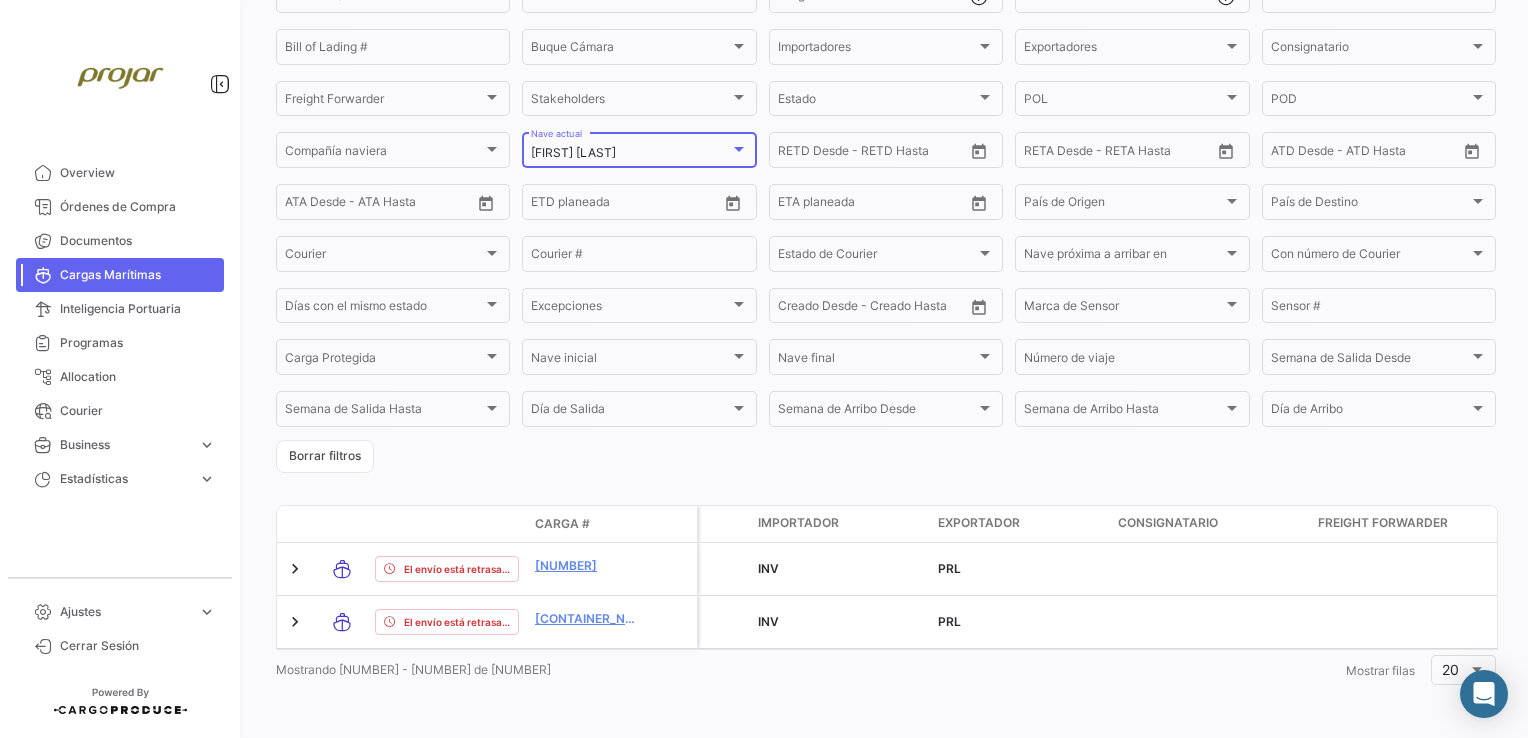 scroll, scrollTop: 221, scrollLeft: 0, axis: vertical 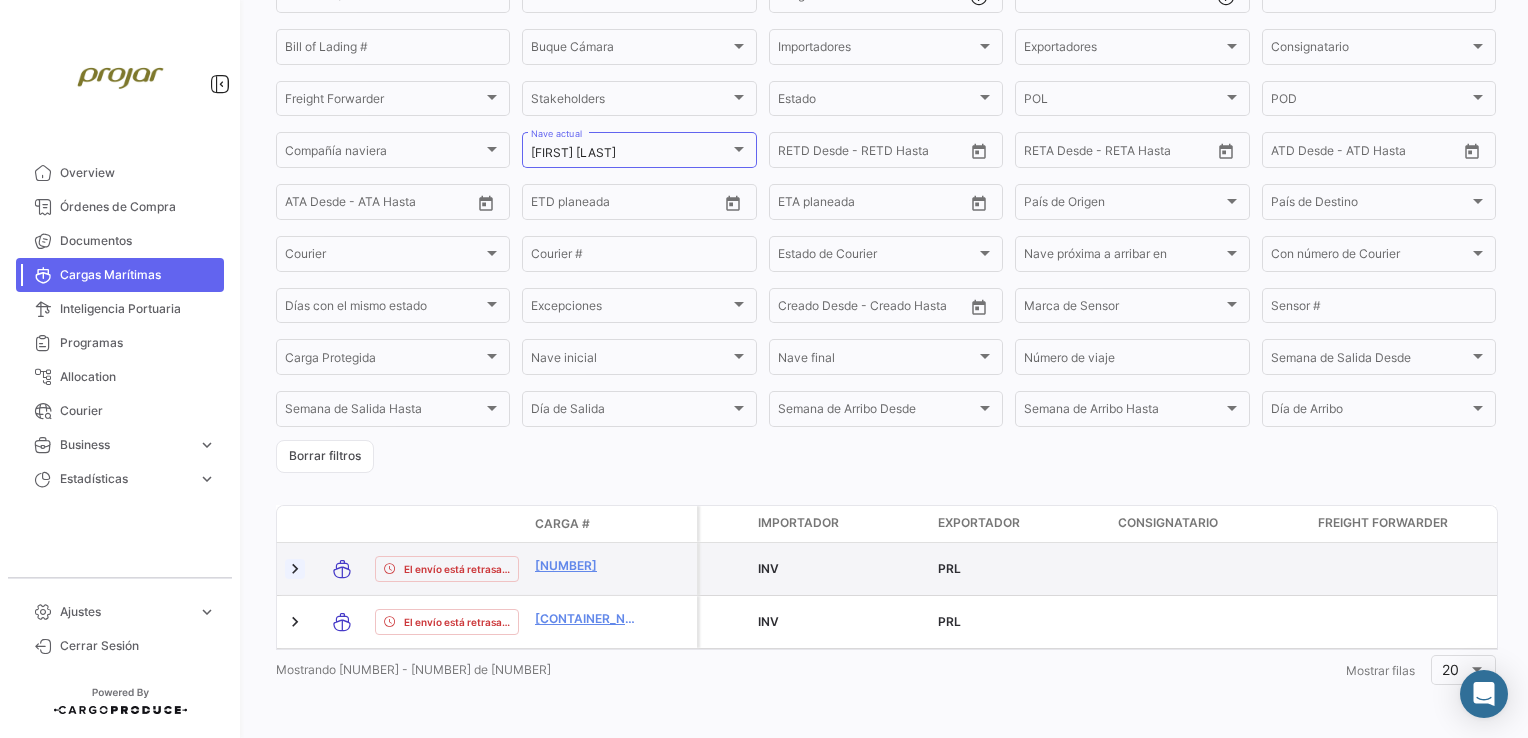 click 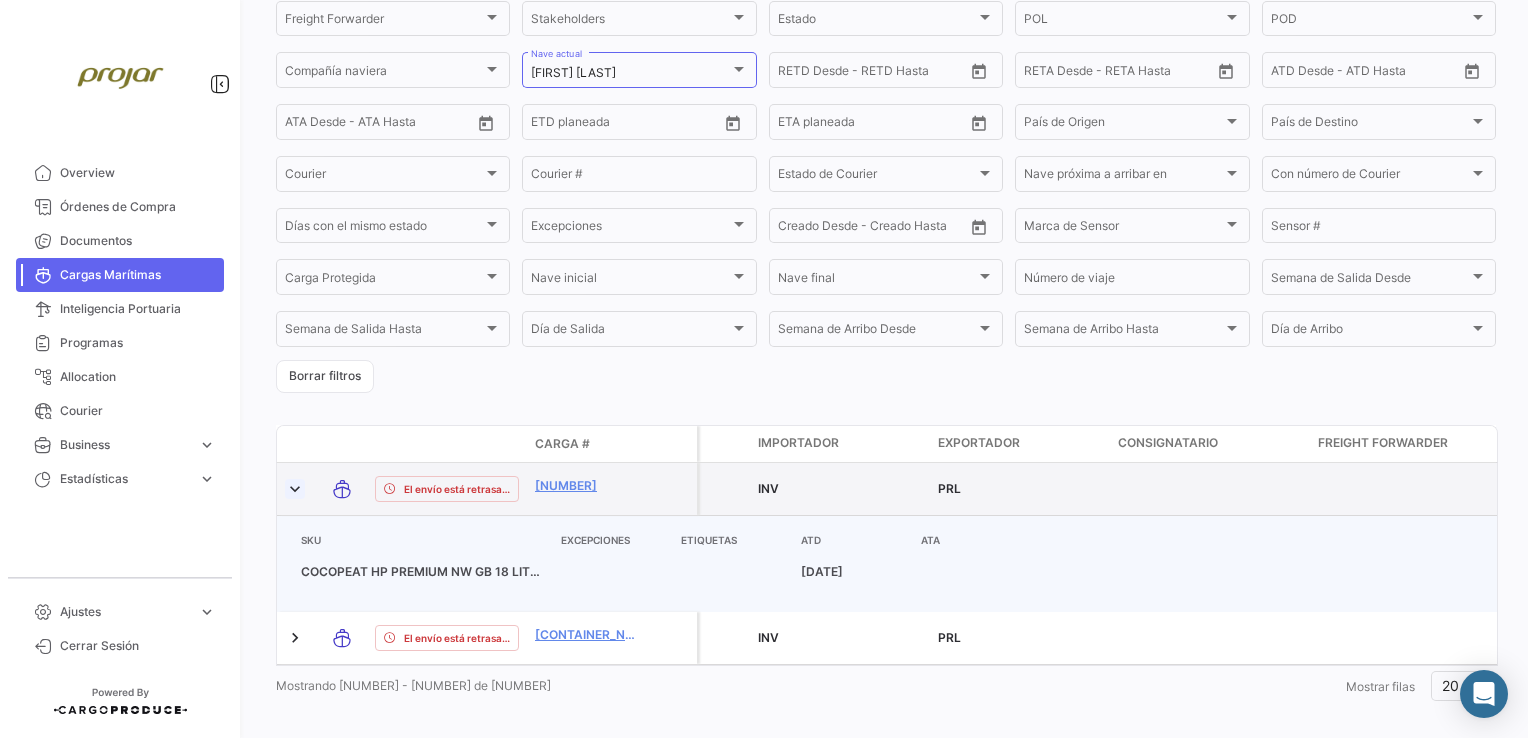 scroll, scrollTop: 317, scrollLeft: 0, axis: vertical 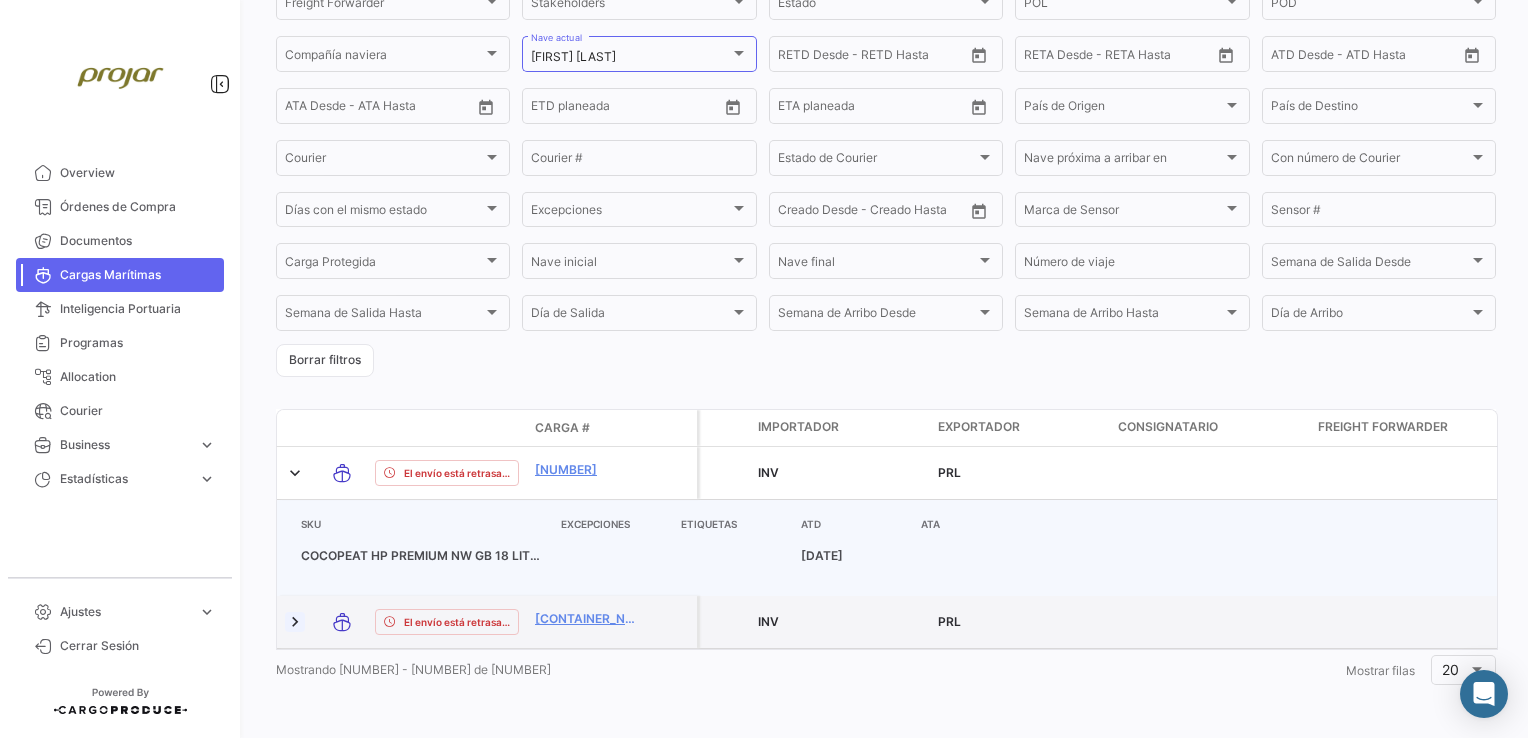 click 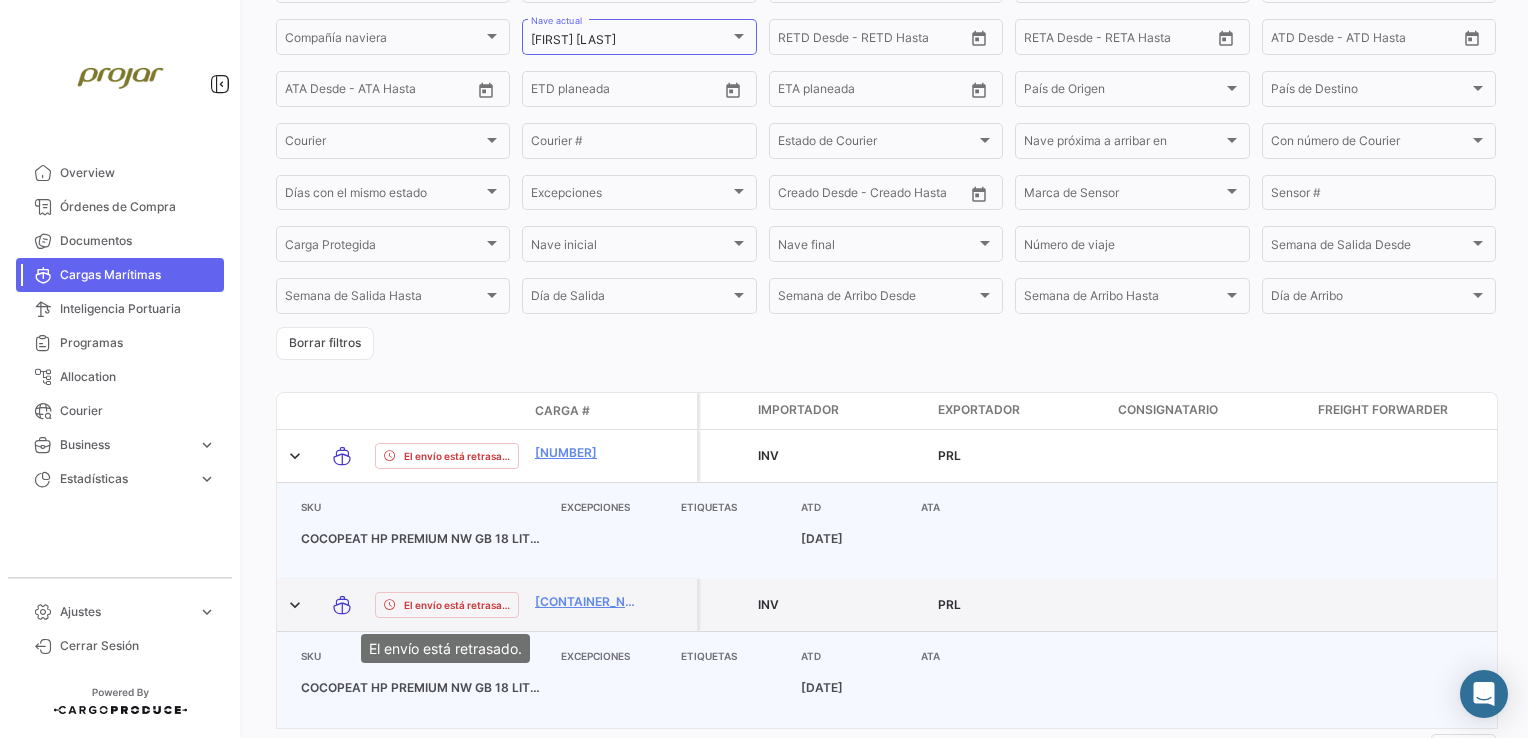 scroll, scrollTop: 413, scrollLeft: 0, axis: vertical 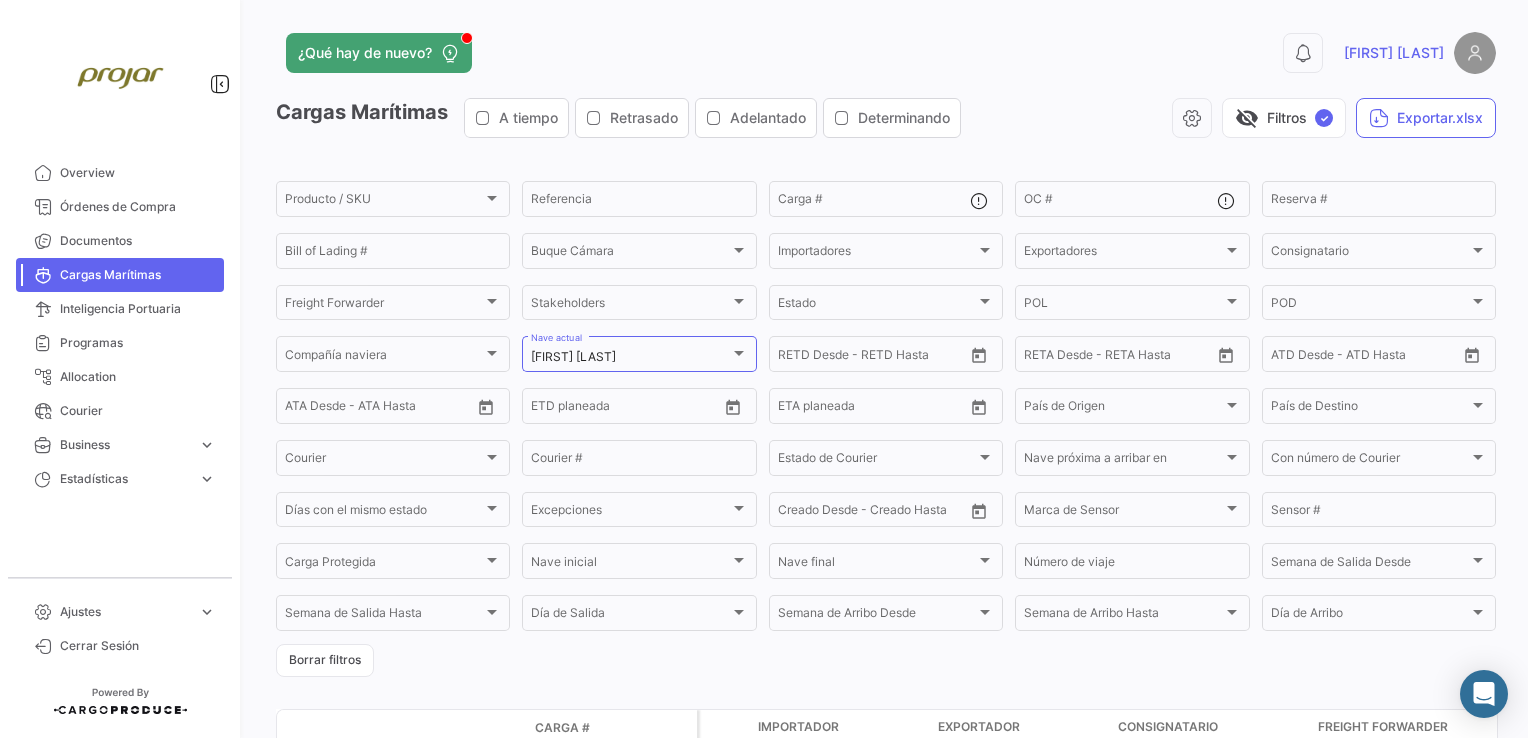 click on "Cargas Marítimas" at bounding box center [138, 275] 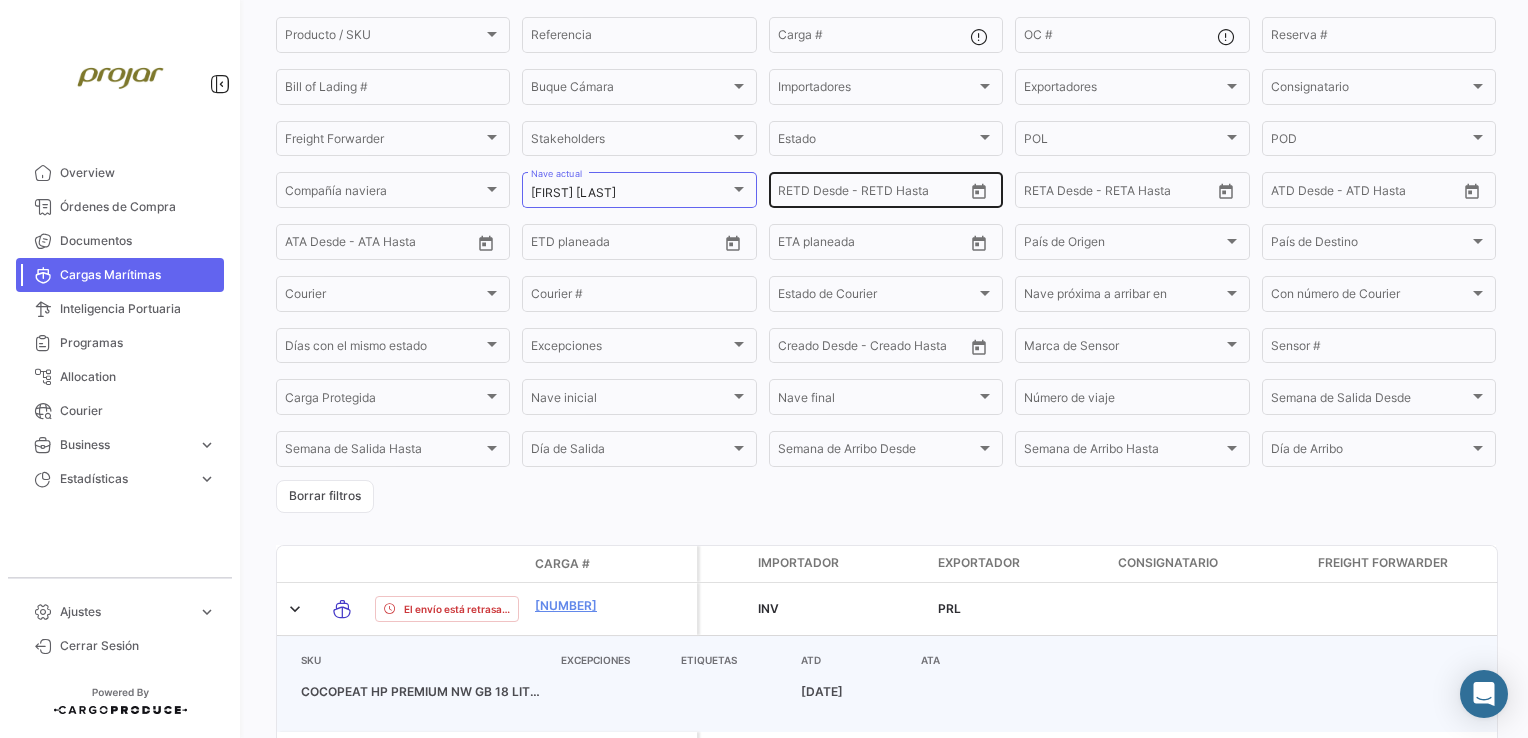 scroll, scrollTop: 0, scrollLeft: 0, axis: both 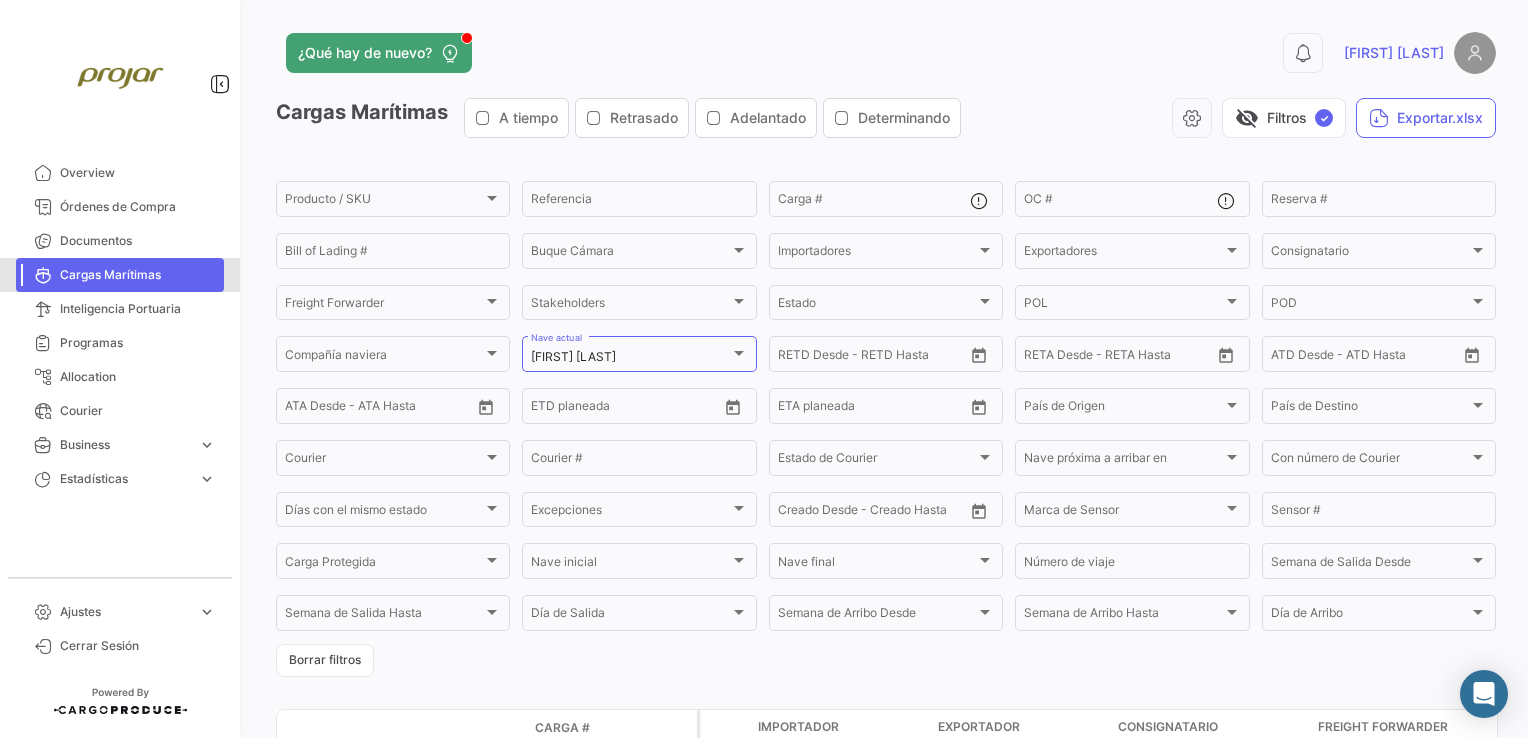 click on "Cargas Marítimas" at bounding box center (138, 275) 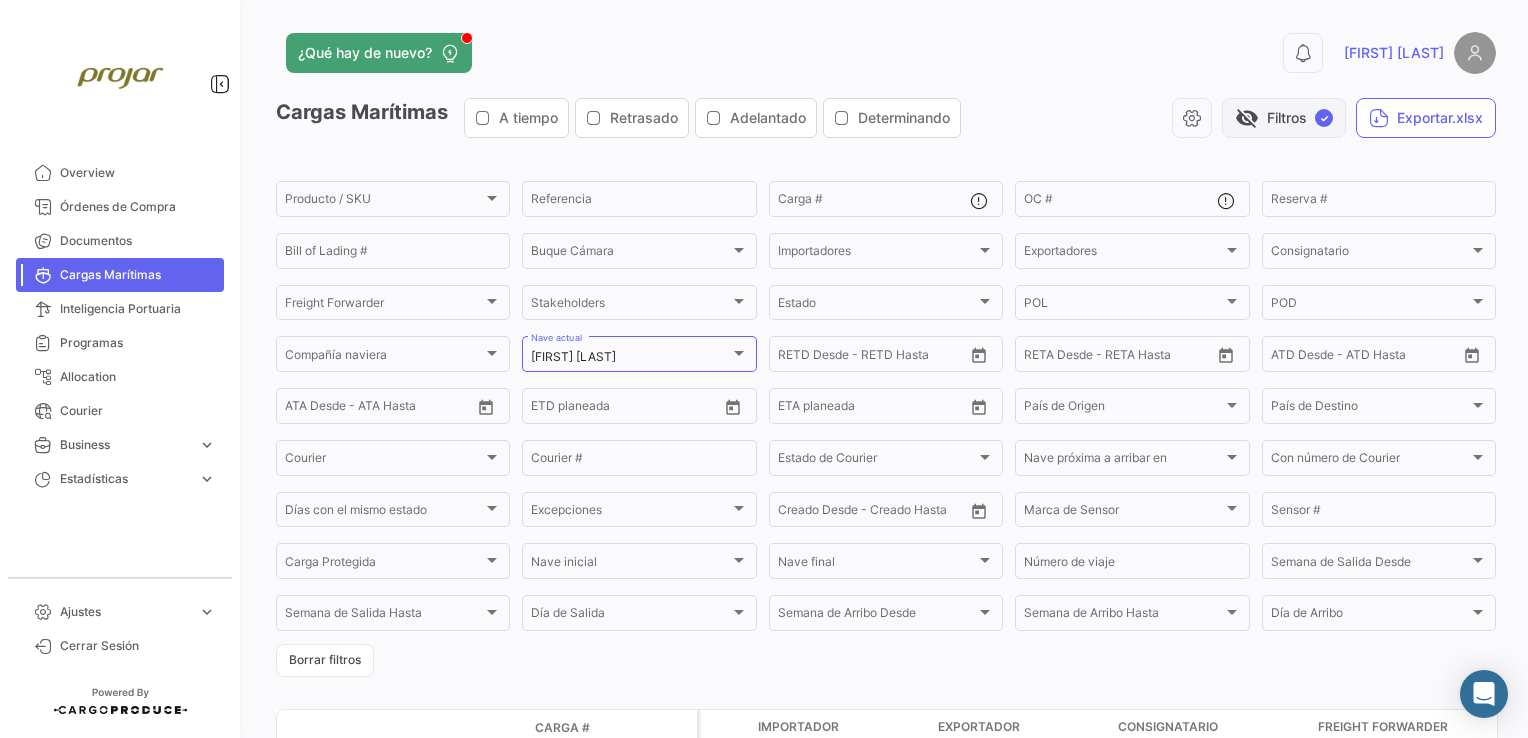 click on "✓" 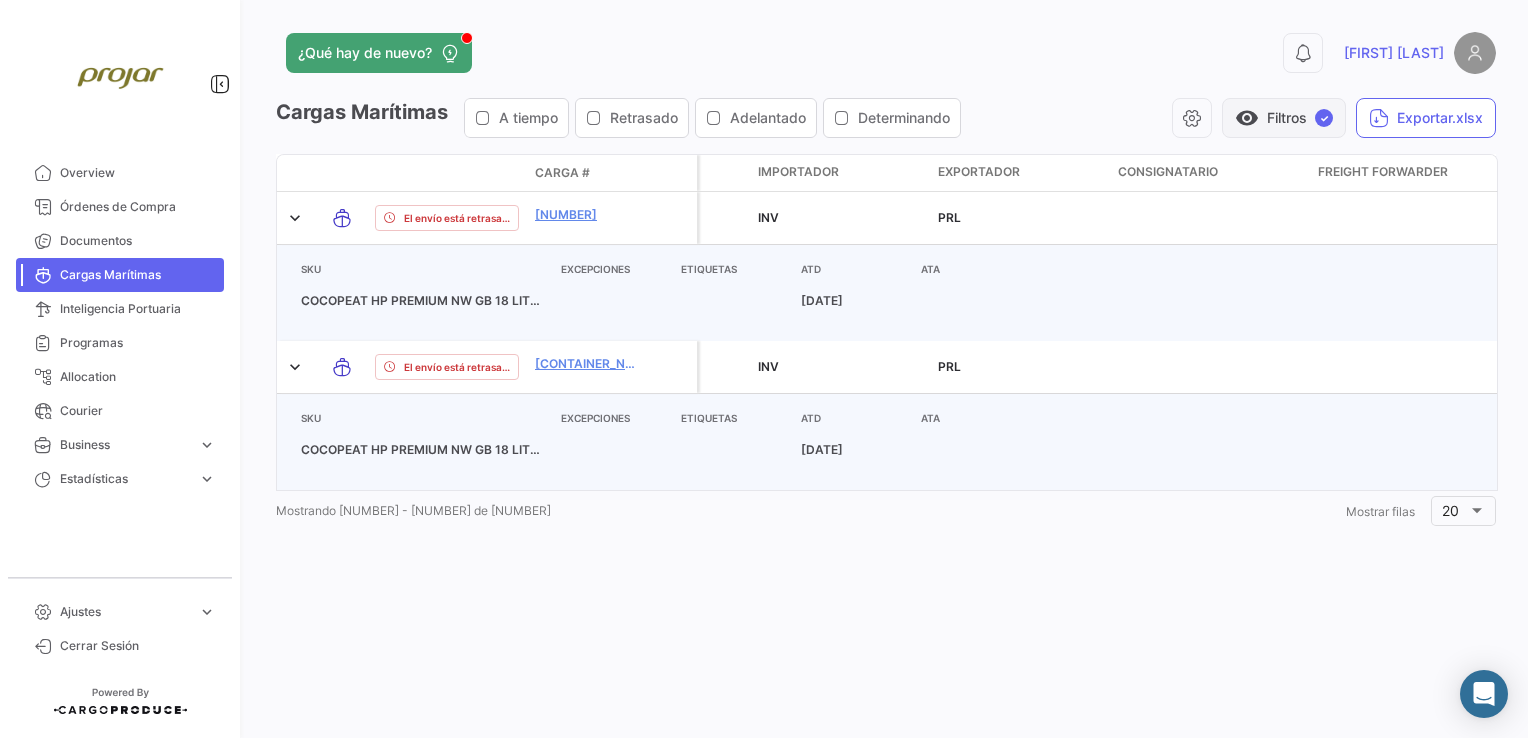 click on "visibility   Filtros  ✓" 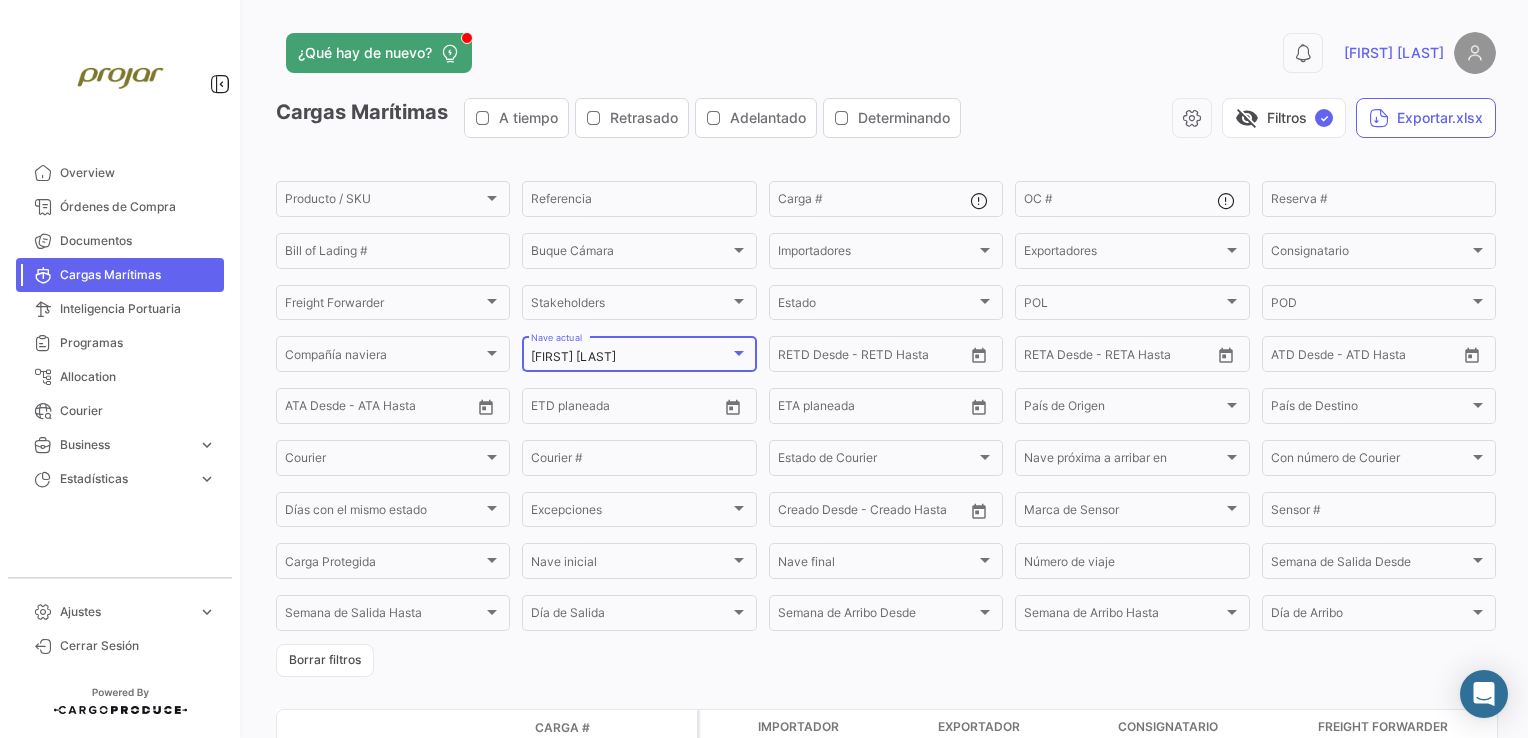 click at bounding box center [739, 354] 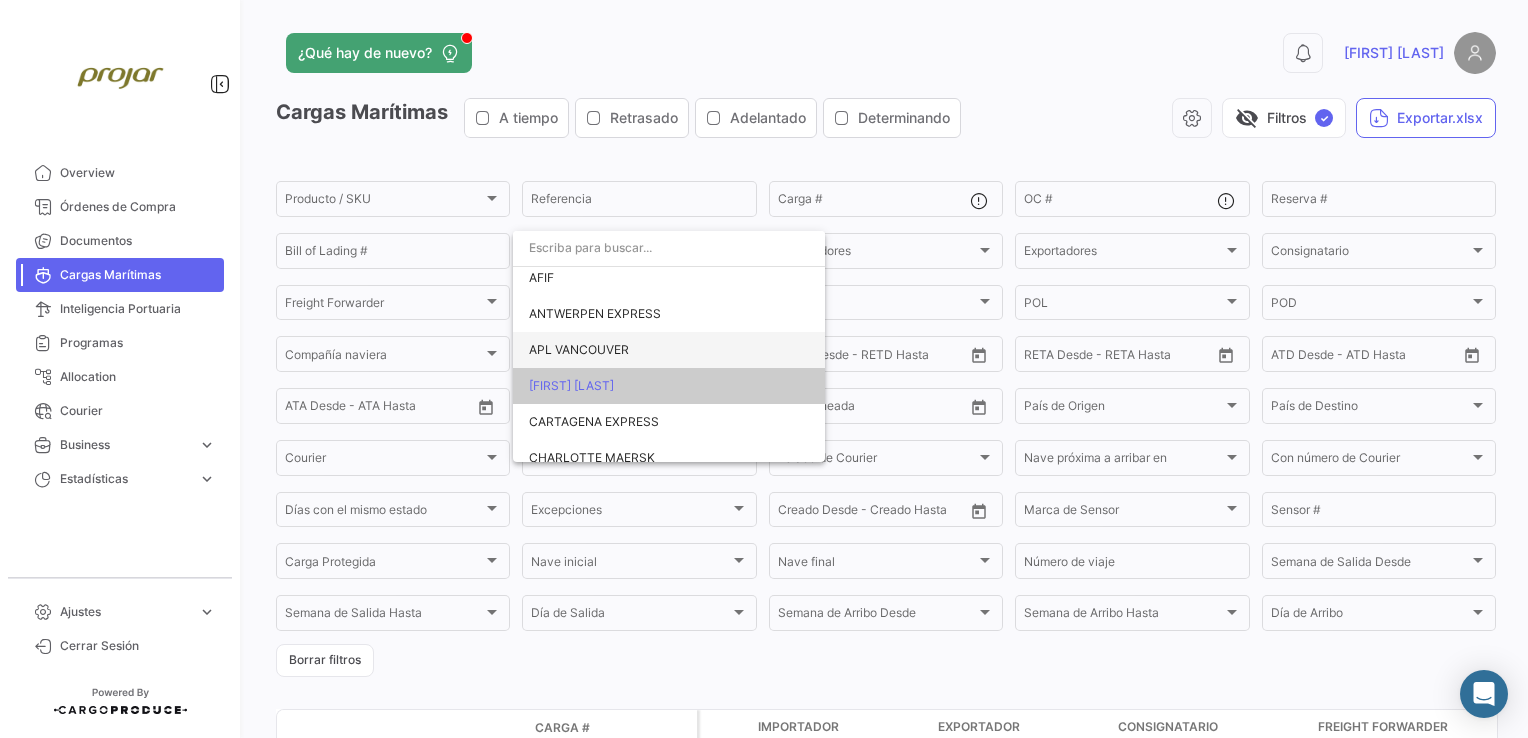 scroll, scrollTop: 0, scrollLeft: 0, axis: both 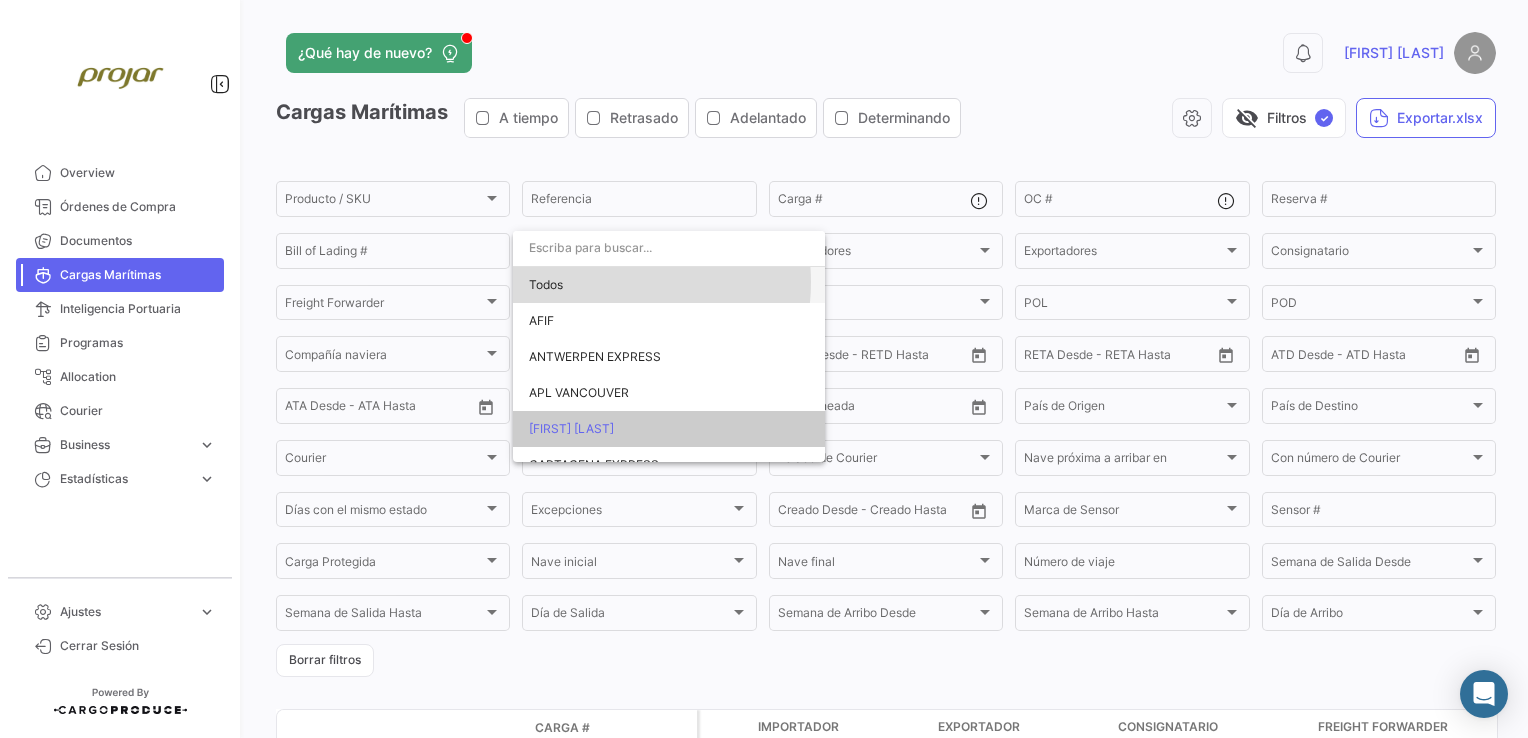 click on "Todos" at bounding box center (669, 285) 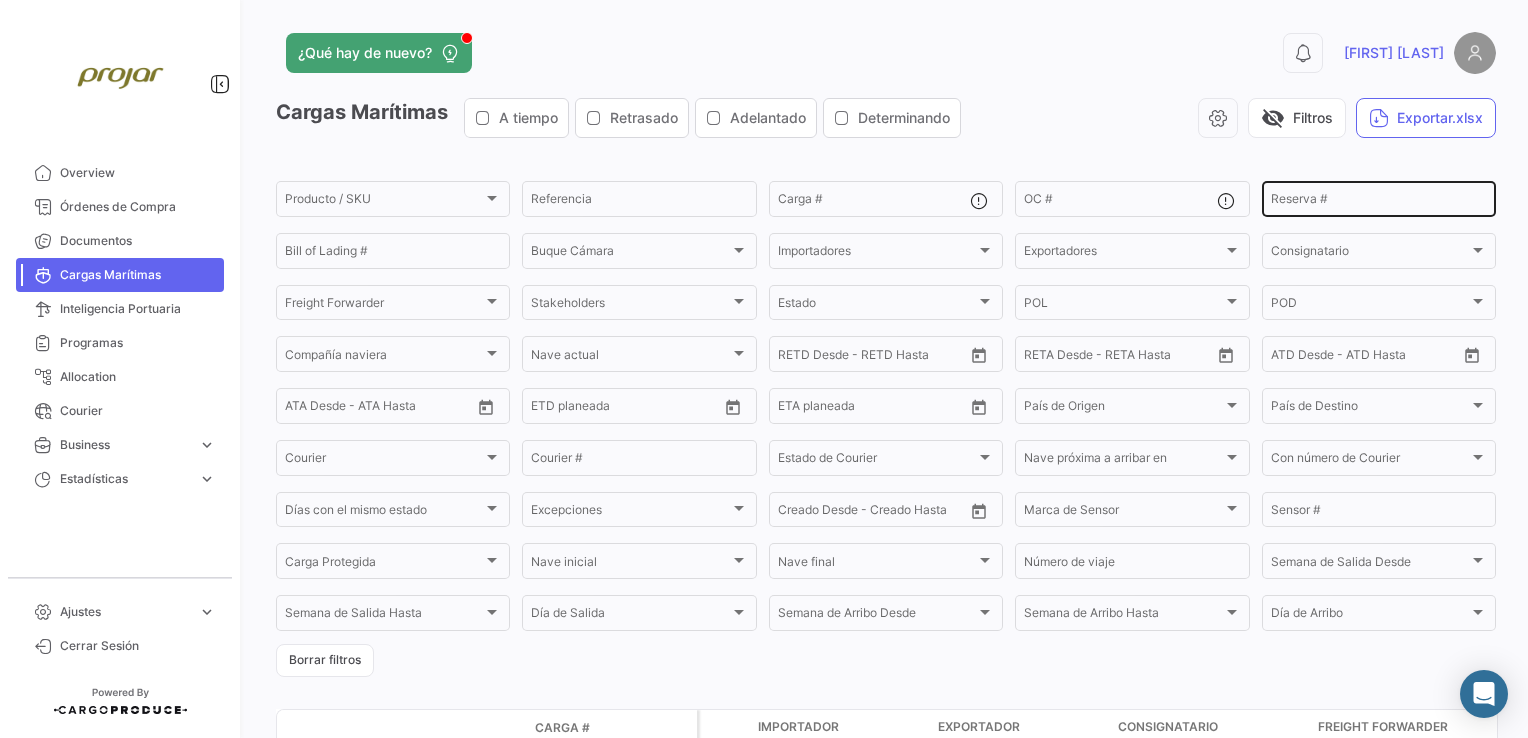 click on "Reserva #" 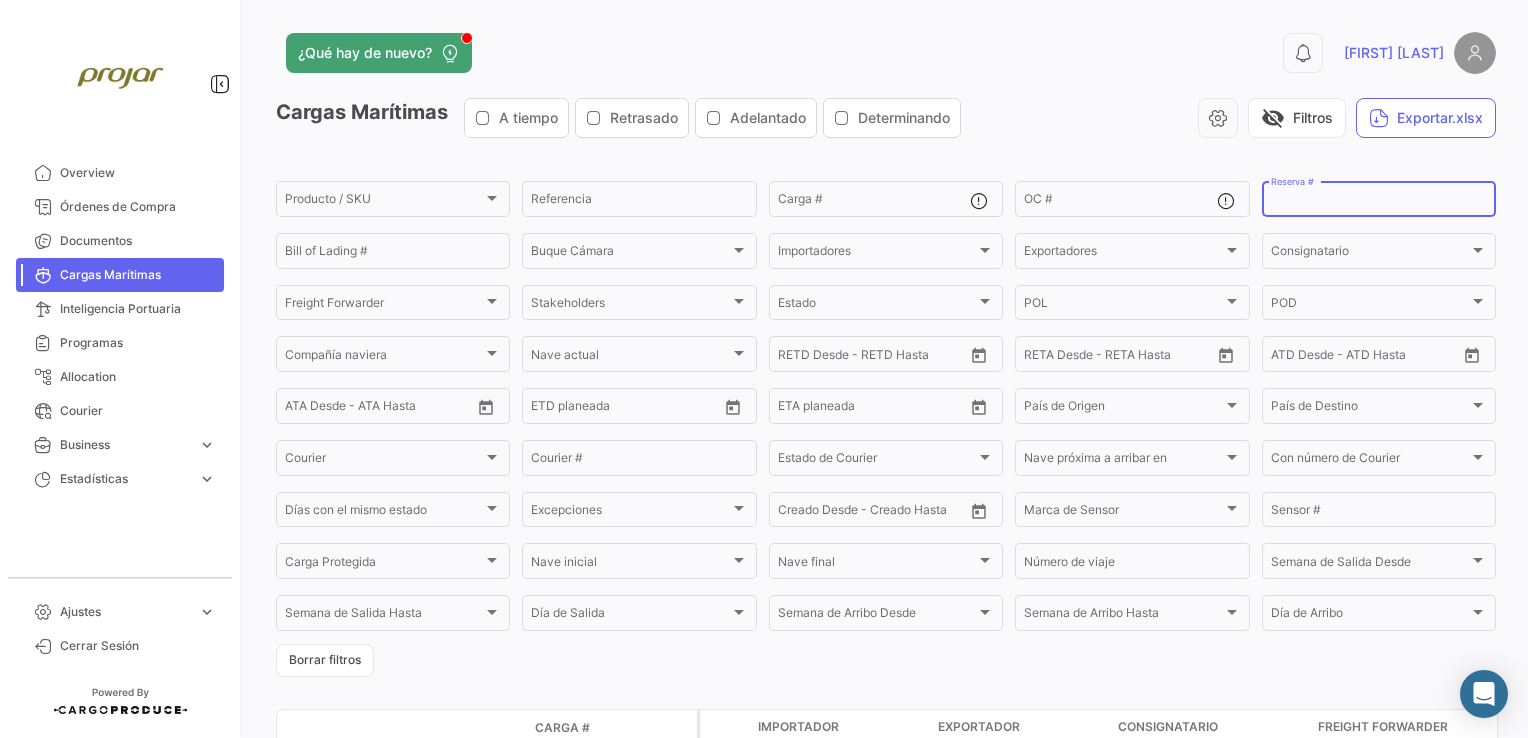 paste on "[NUMBER]" 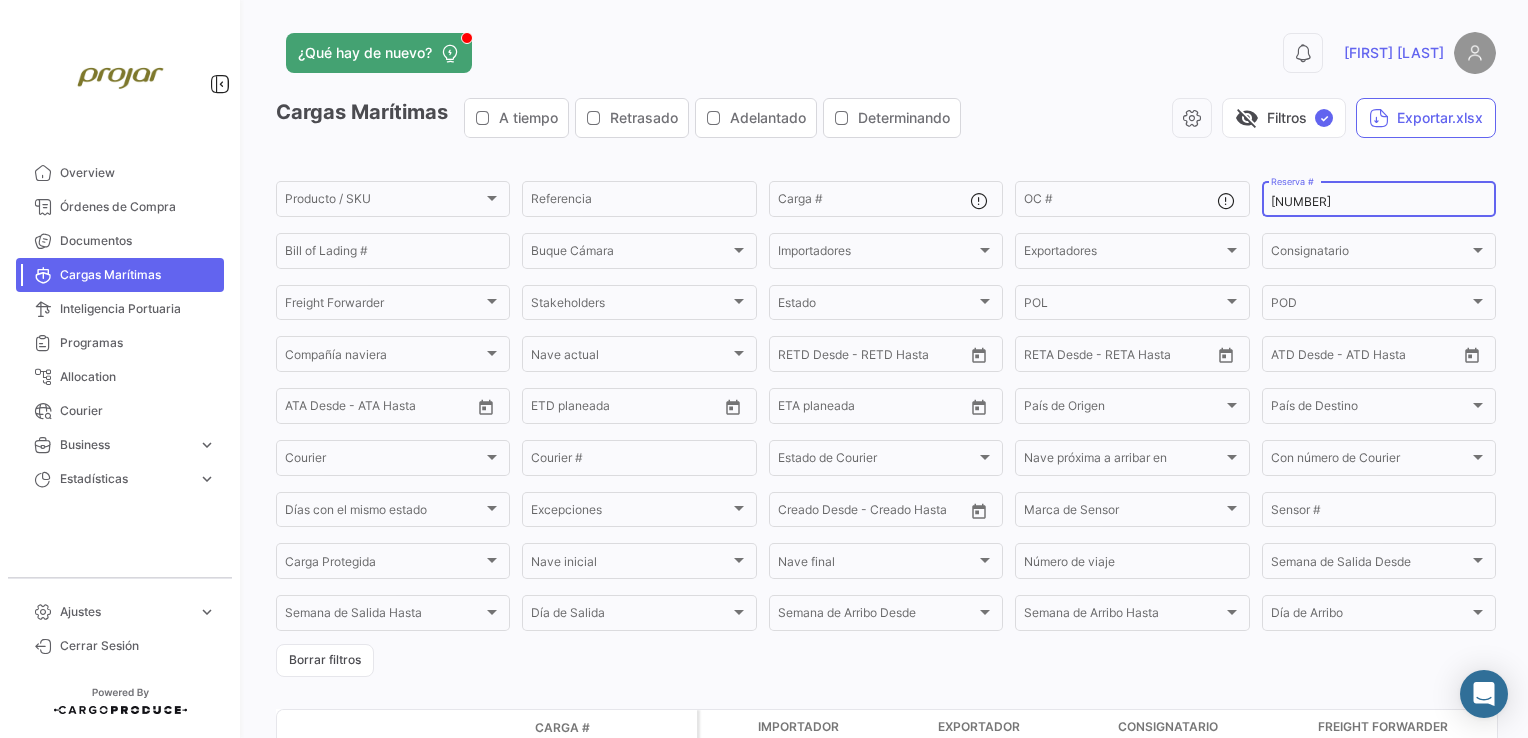 type on "[NUMBER]" 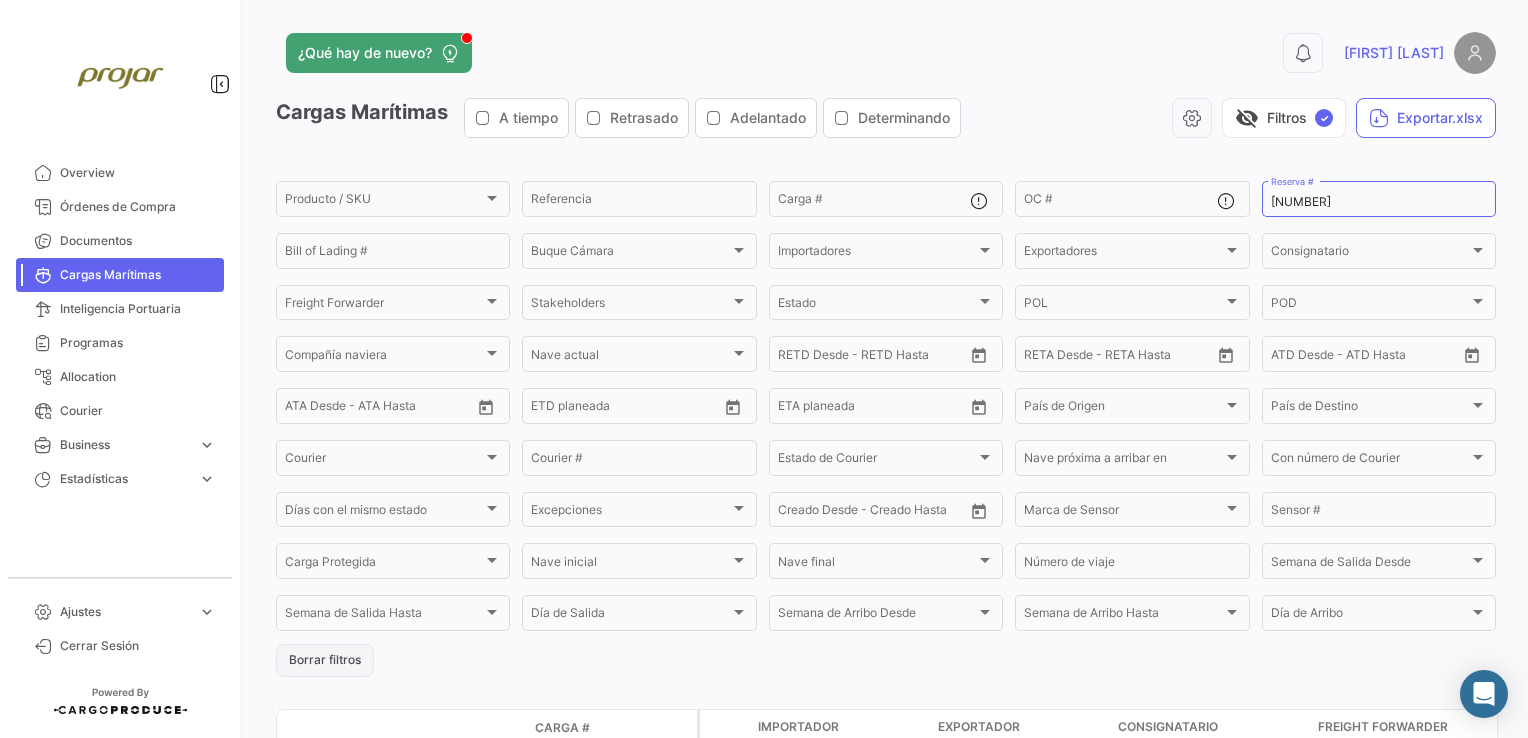 click on "Borrar filtros" 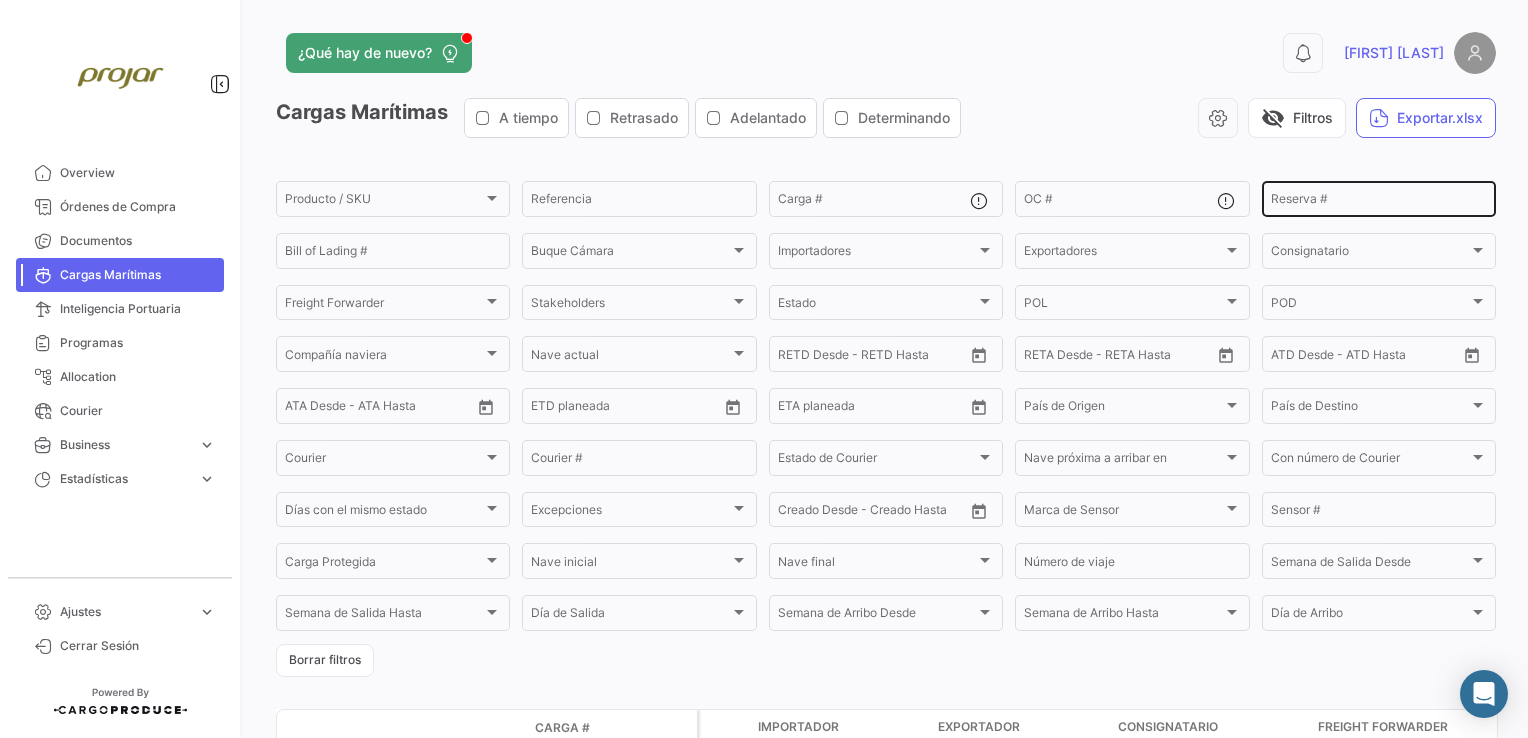 click on "Reserva #" 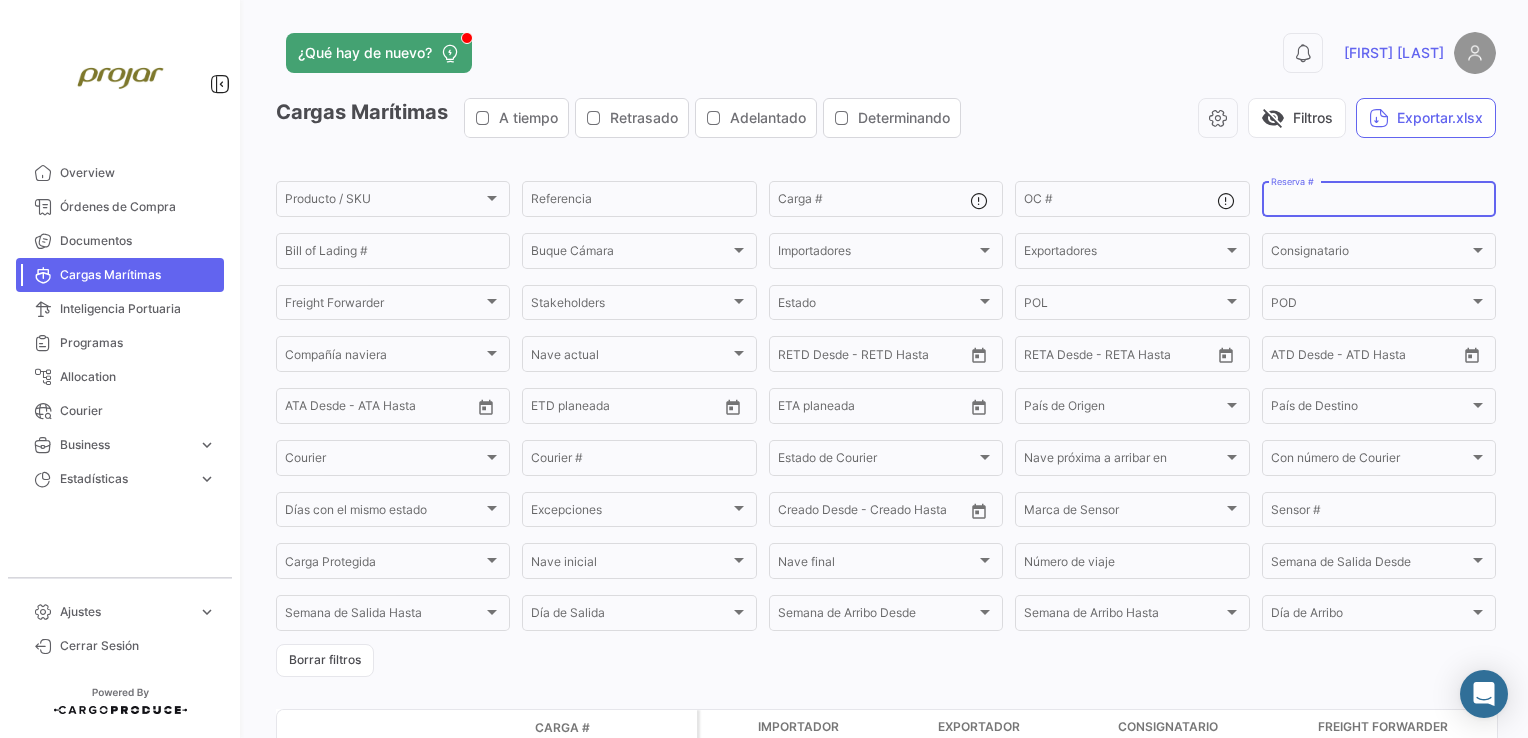 paste on "[NUMBER]" 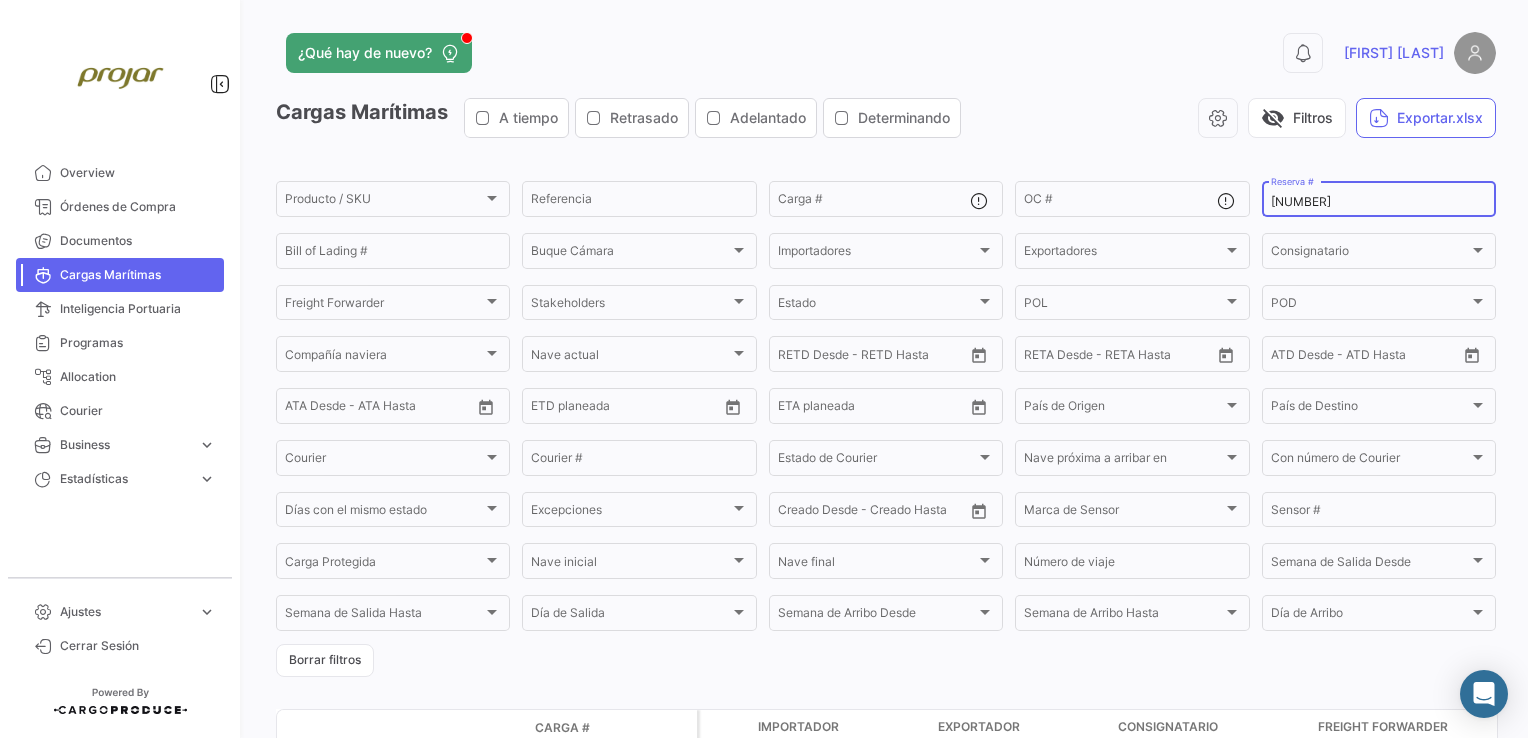 type on "[NUMBER]" 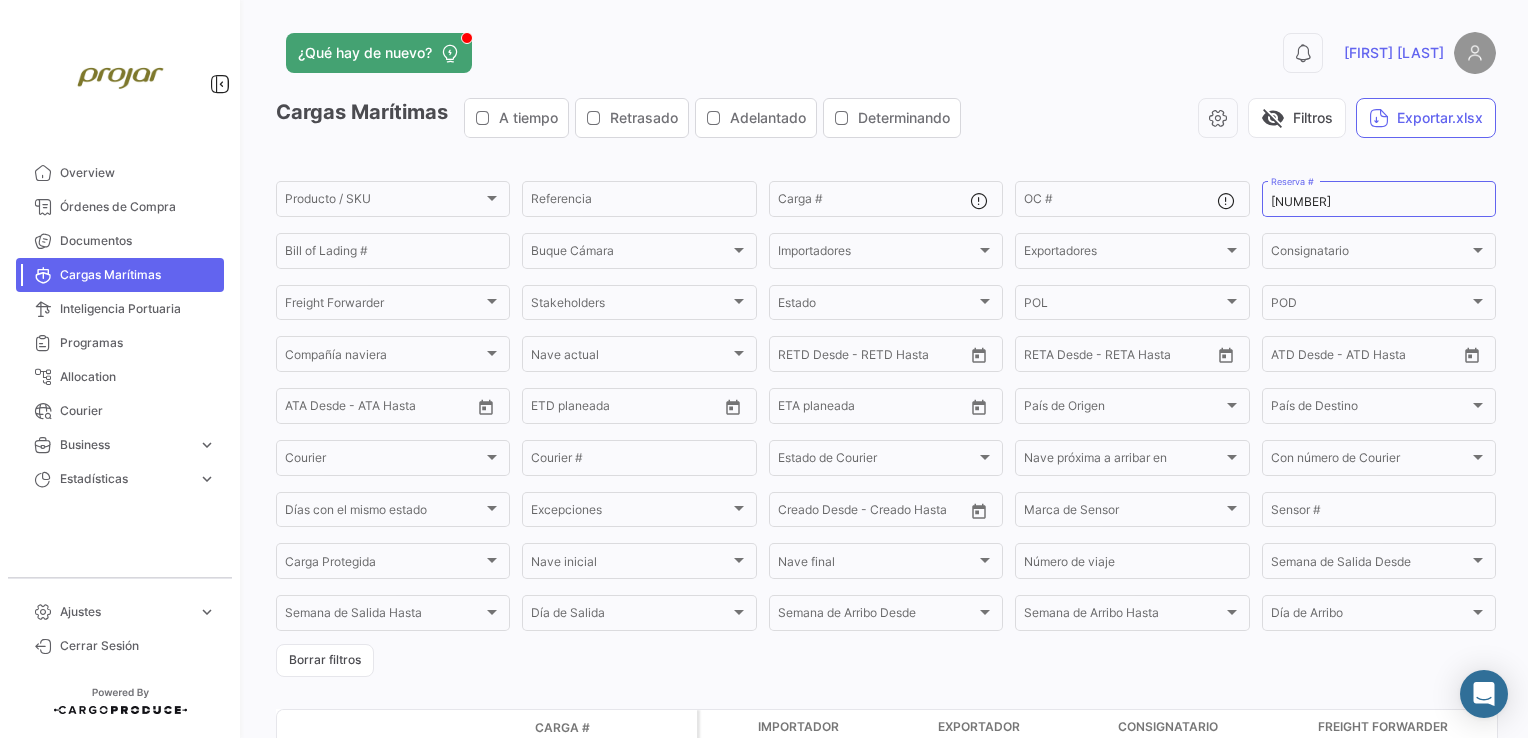 click on "Producto / SKU Producto / SKU  Referencia   Carga #   OC #  [NUMBER] Reserva # Bill of Lading # Buque Cámara Buque Cámara Importadores Importadores Exportadores Exportadores Consignatario Consignatario Freight Forwarder Freight Forwarder Stakeholders Stakeholders Estado Estado POL POL POD POD Compañía naviera Compañía naviera Nave actual Nave actual Desde –  RETD Desde - RETD Hasta  Desde –  RETA Desde - RETA Hasta  ATD Desde –  ATD Desde - ATD Hasta  ATA Desde –  ATA Desde - ATA Hasta  Desde –  ETD planeada  Desde –  ETA planeada  País de Origen País de Origen País de Destino País de Destino Courier Courier Courier # Estado de Courier Estado de Courier Nave próxima a arribar en Nave próxima a arribar en Con número de Courier Con número de Courier Días con el mismo estado Días con el mismo estado Excepciones Excepciones Creado Desde –  Creado Desde - Creado Hasta  Marca de Sensor Marca de Sensor Sensor # Carga Protegida Carga Protegida Nave inicial Nave inicial Nave final" 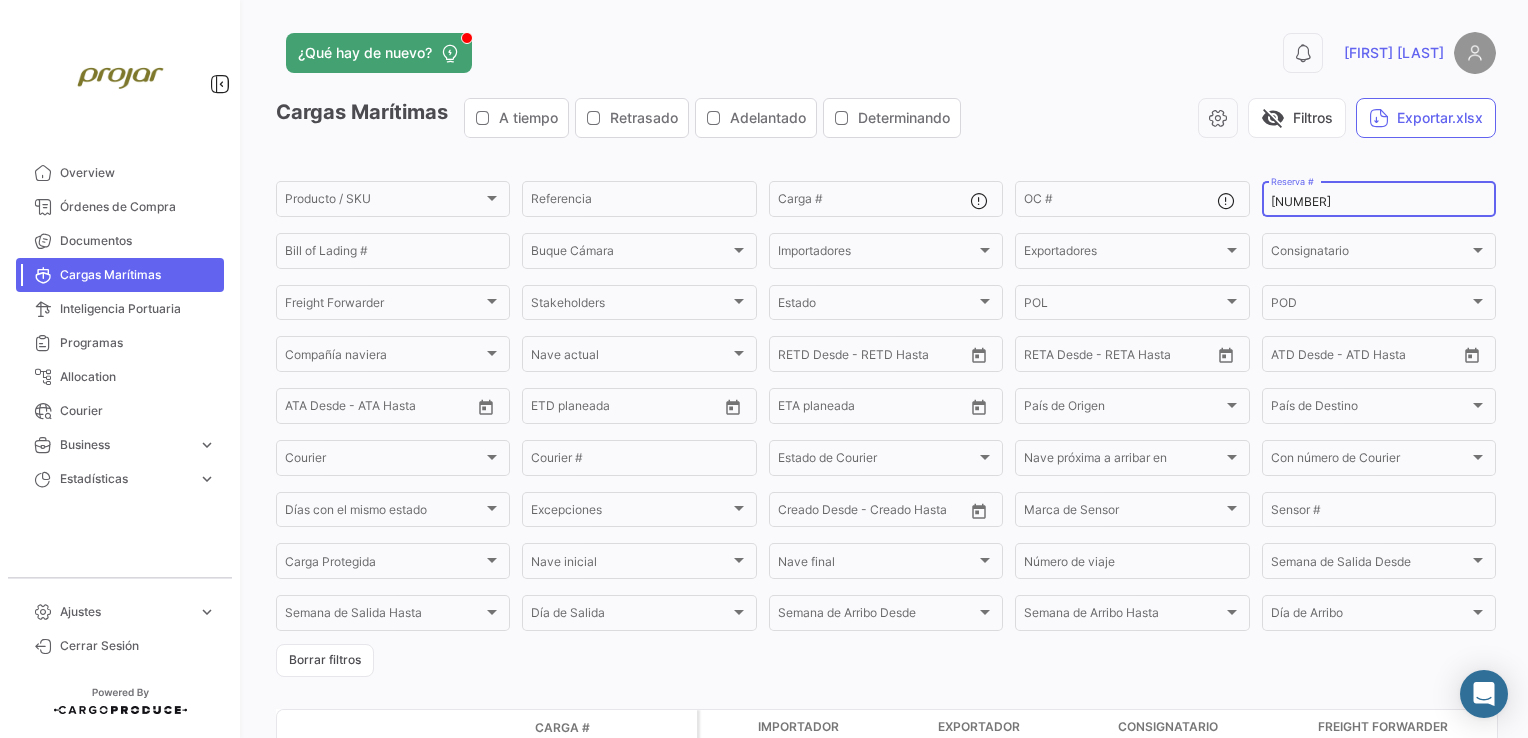 click on "[NUMBER]" at bounding box center (1379, 202) 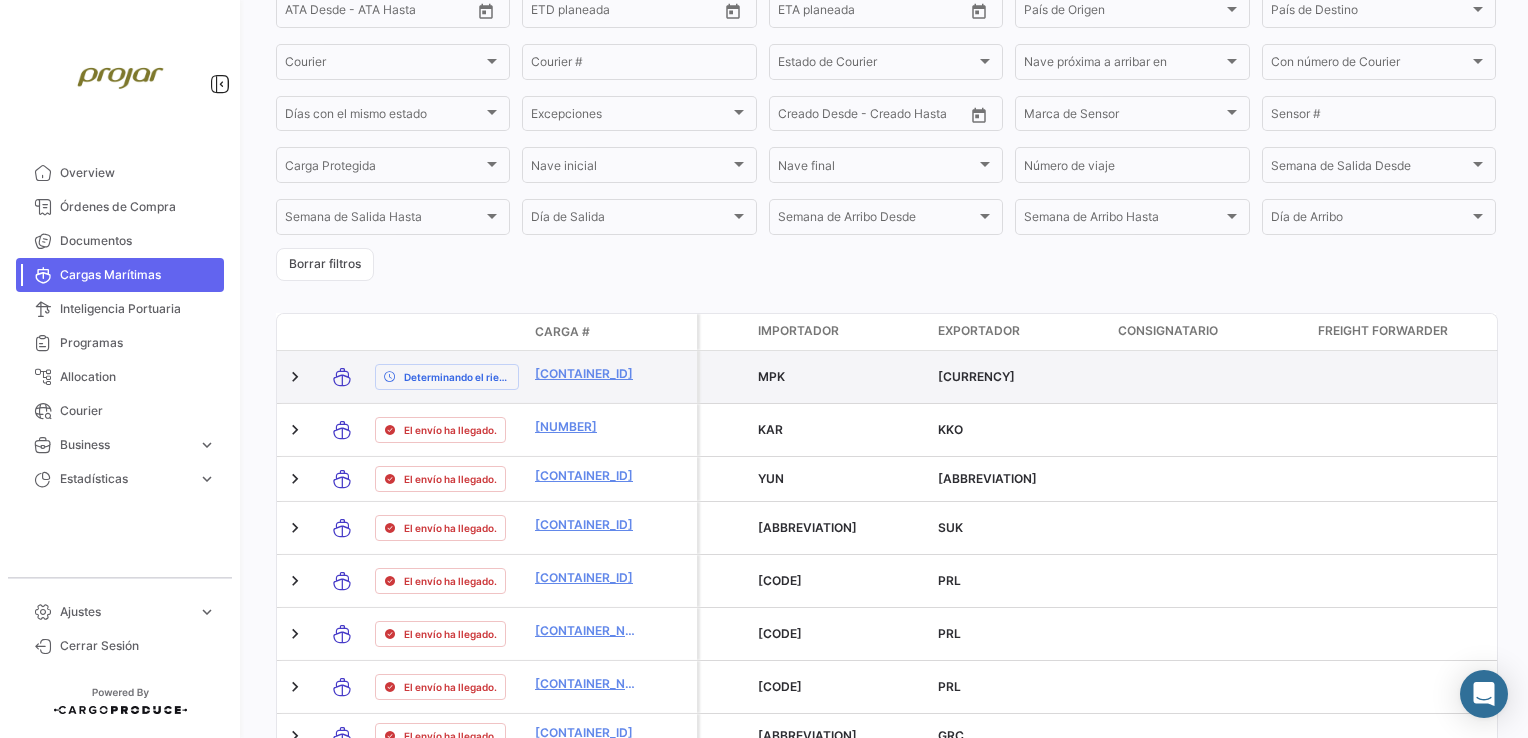 scroll, scrollTop: 500, scrollLeft: 0, axis: vertical 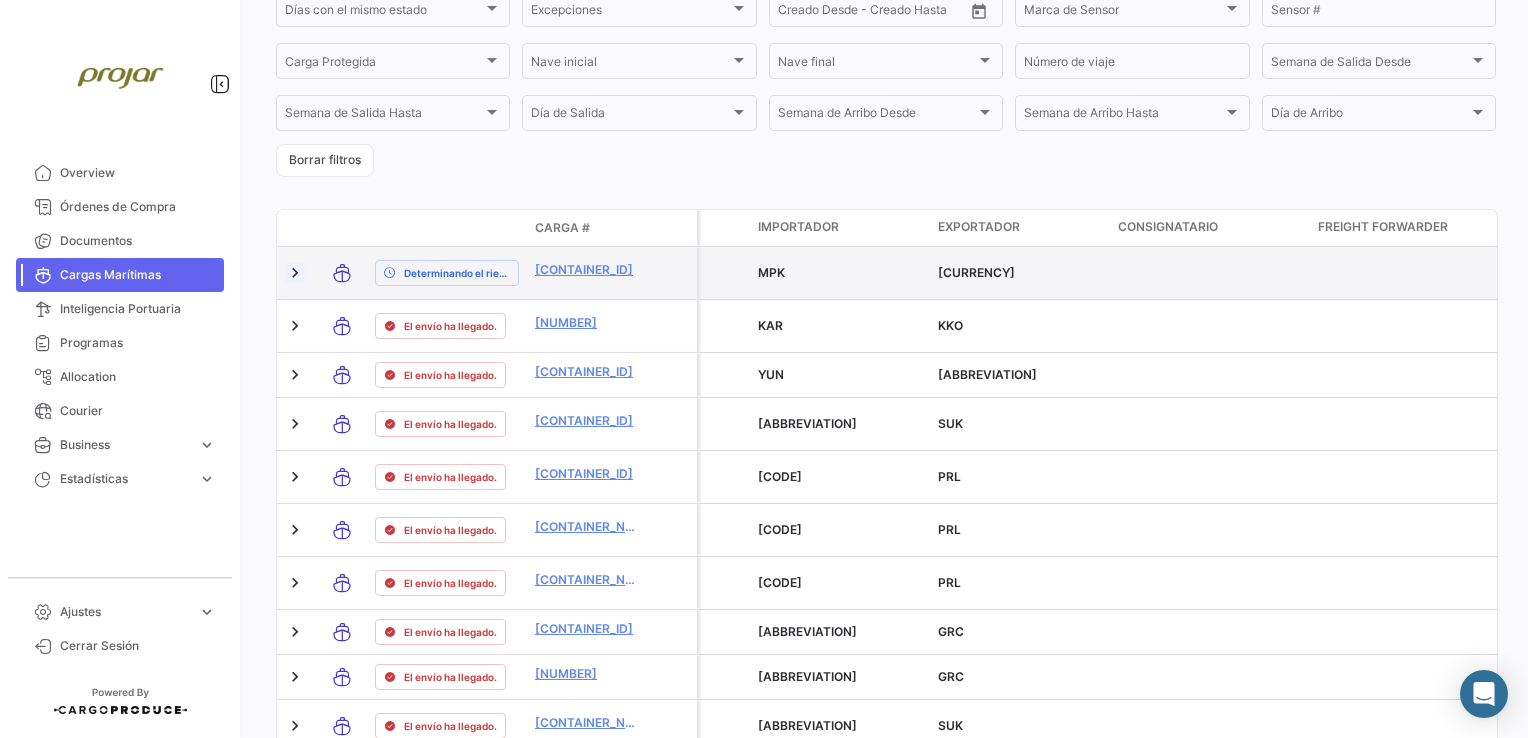 click 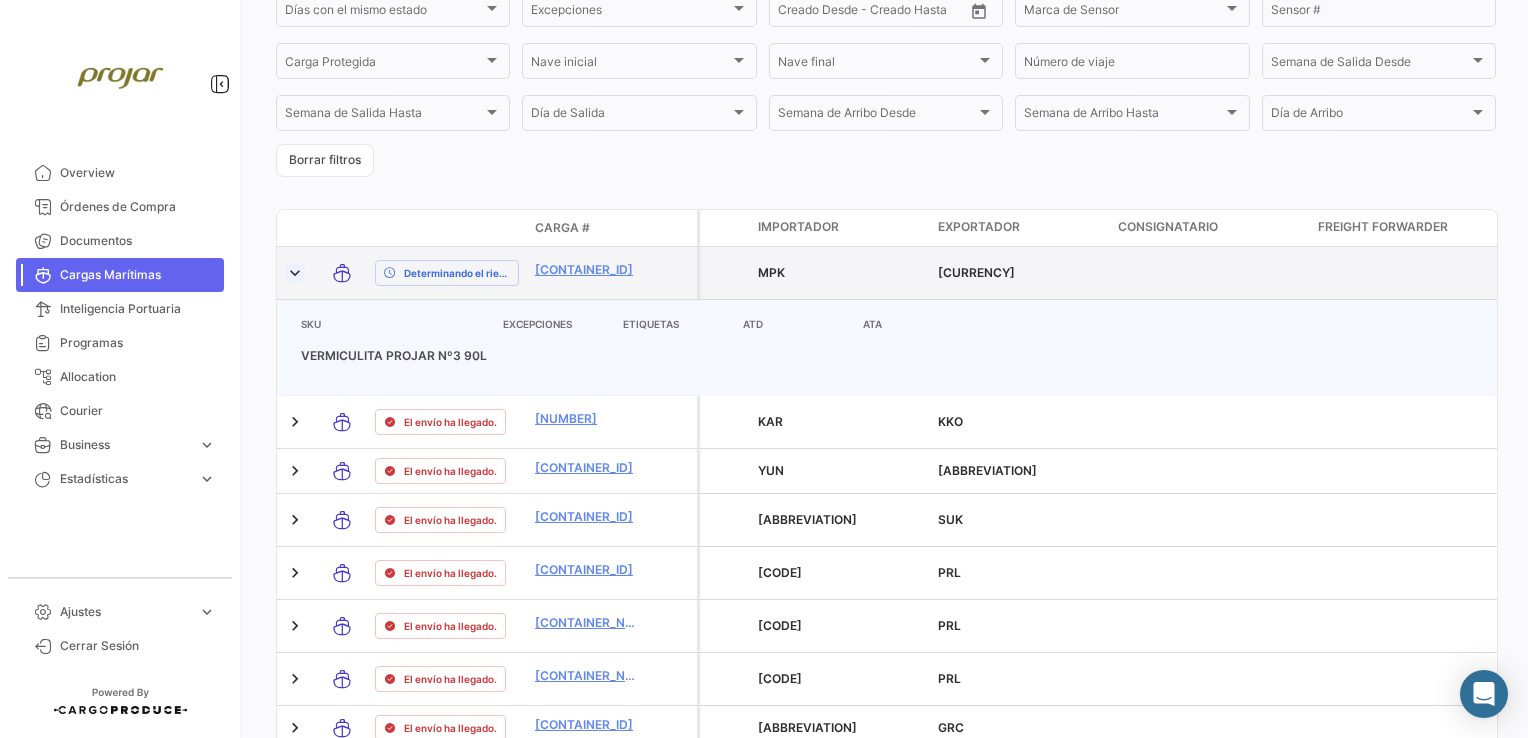 click 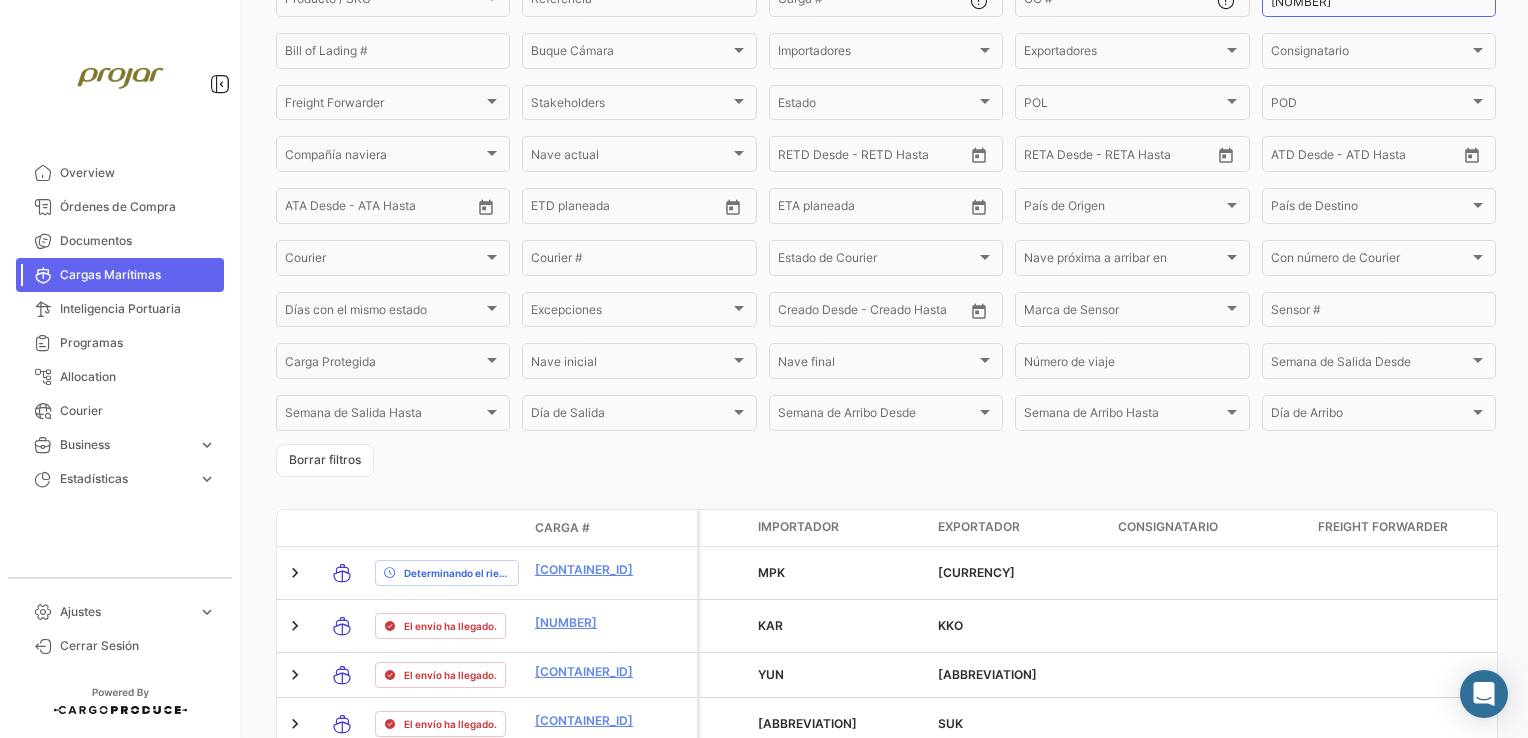 scroll, scrollTop: 0, scrollLeft: 0, axis: both 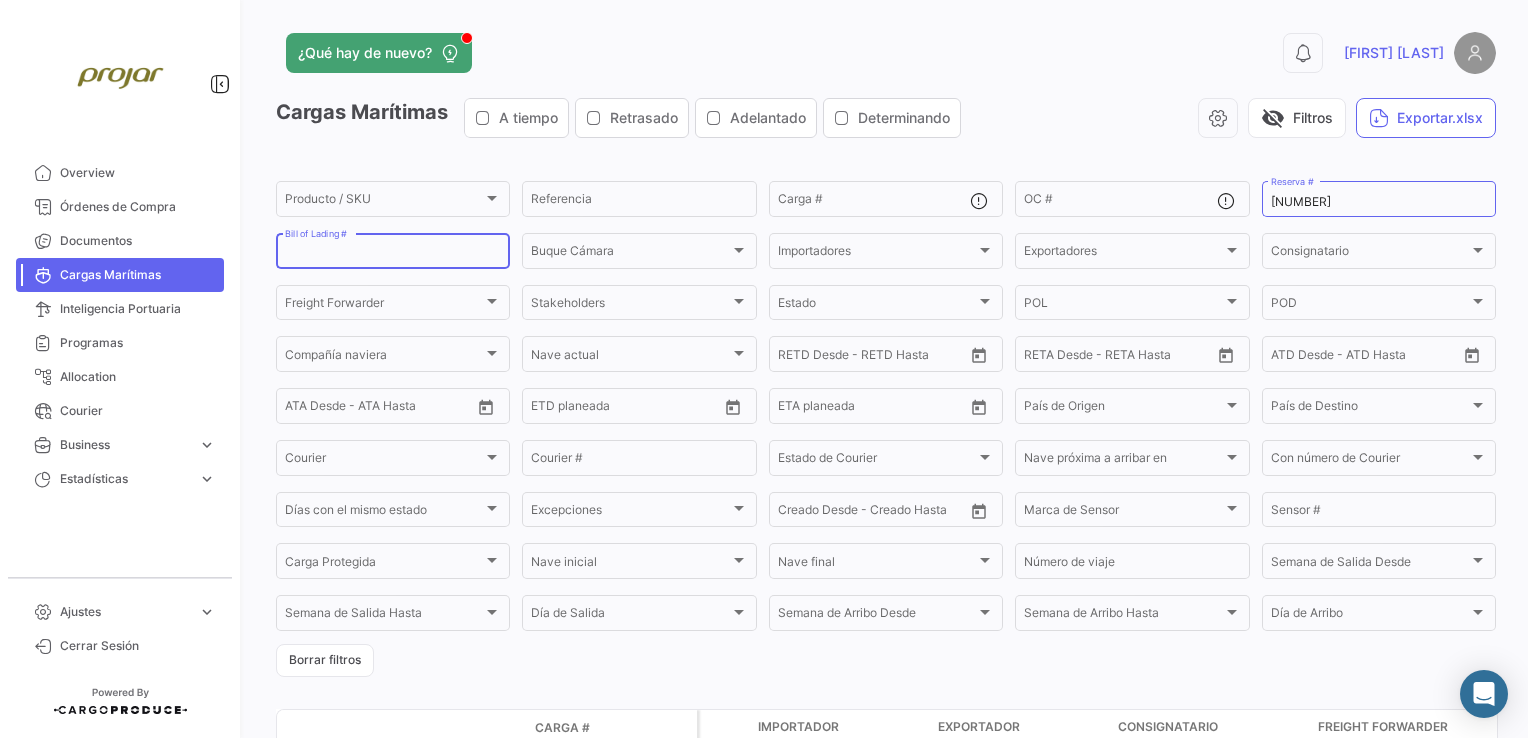 click on "Bill of Lading #" at bounding box center (393, 254) 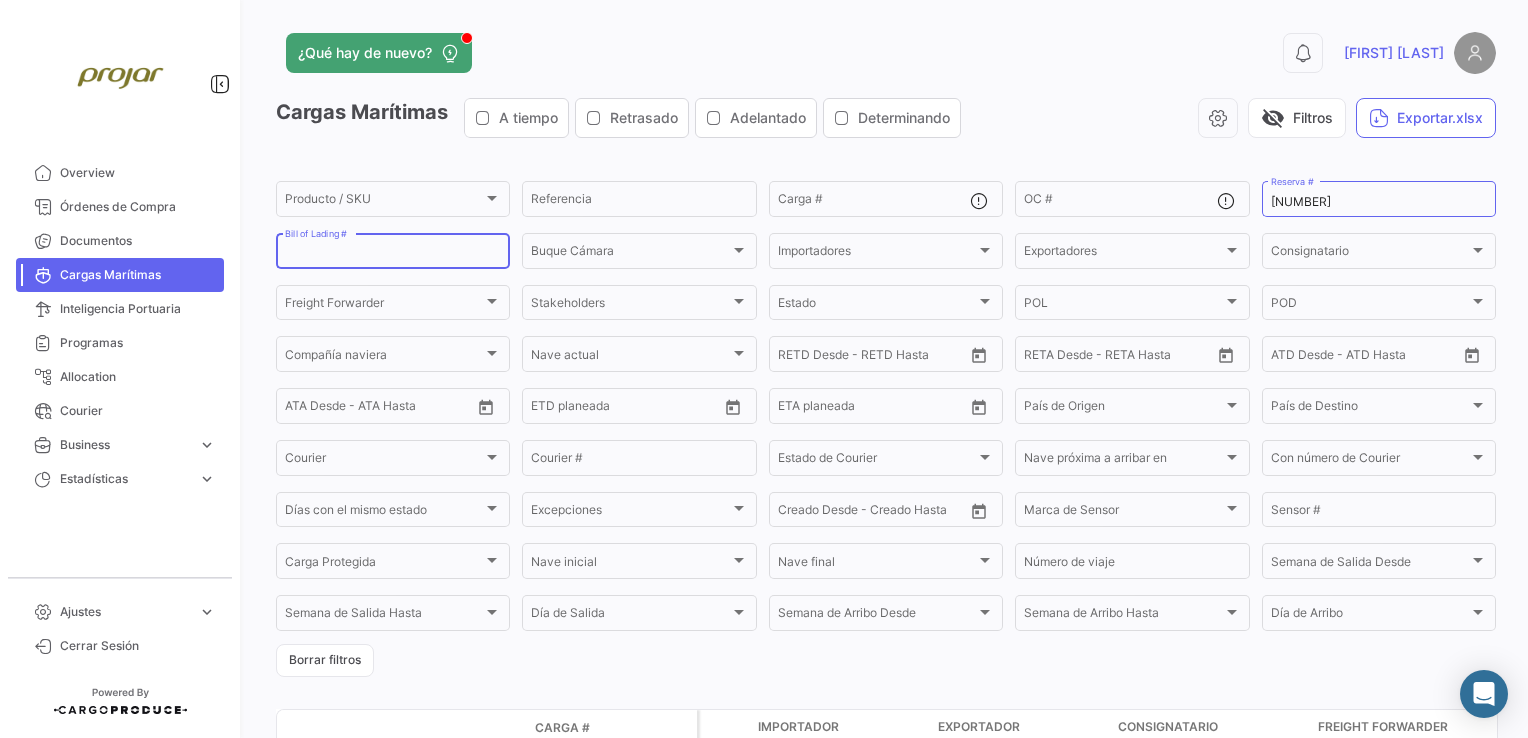 paste on "[NUMBER]" 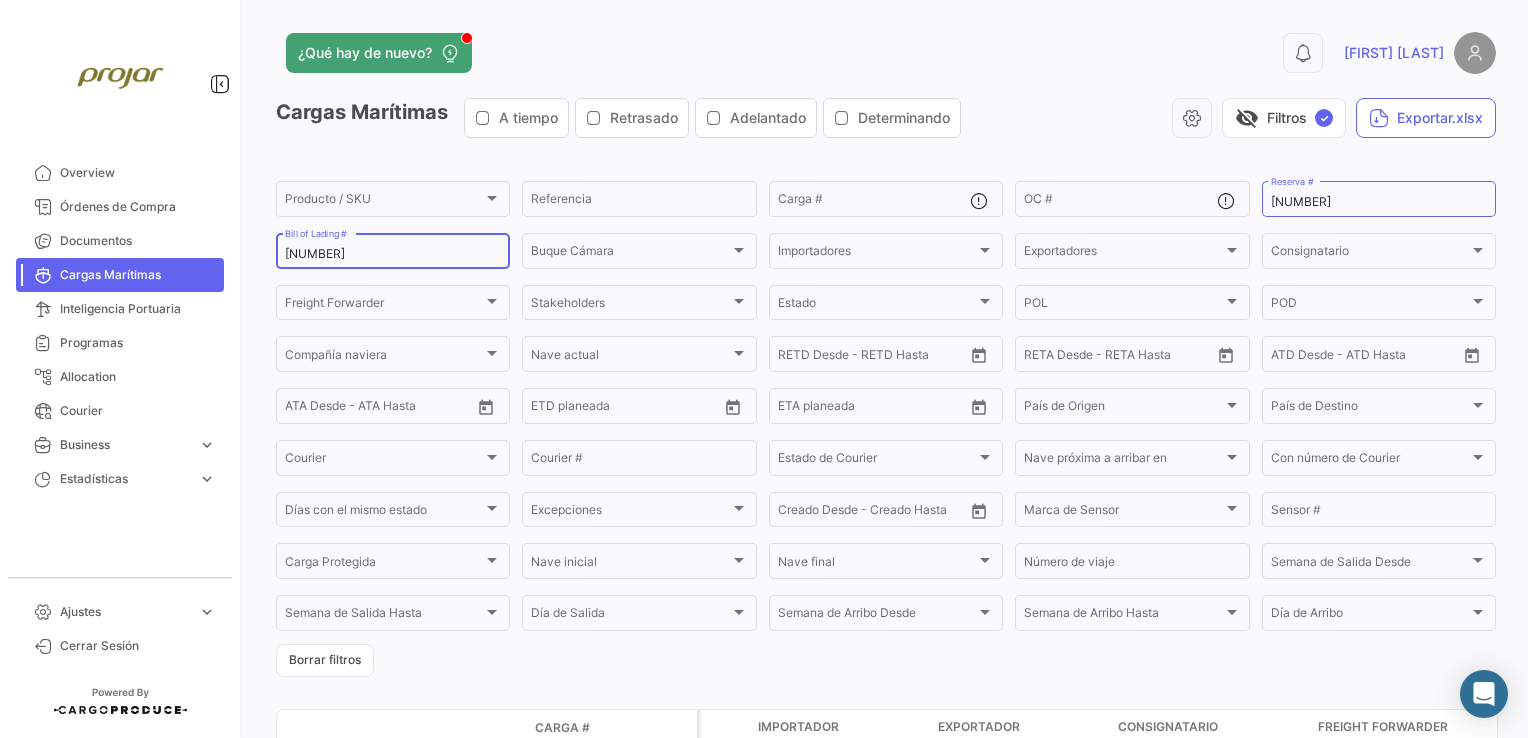type on "[NUMBER]" 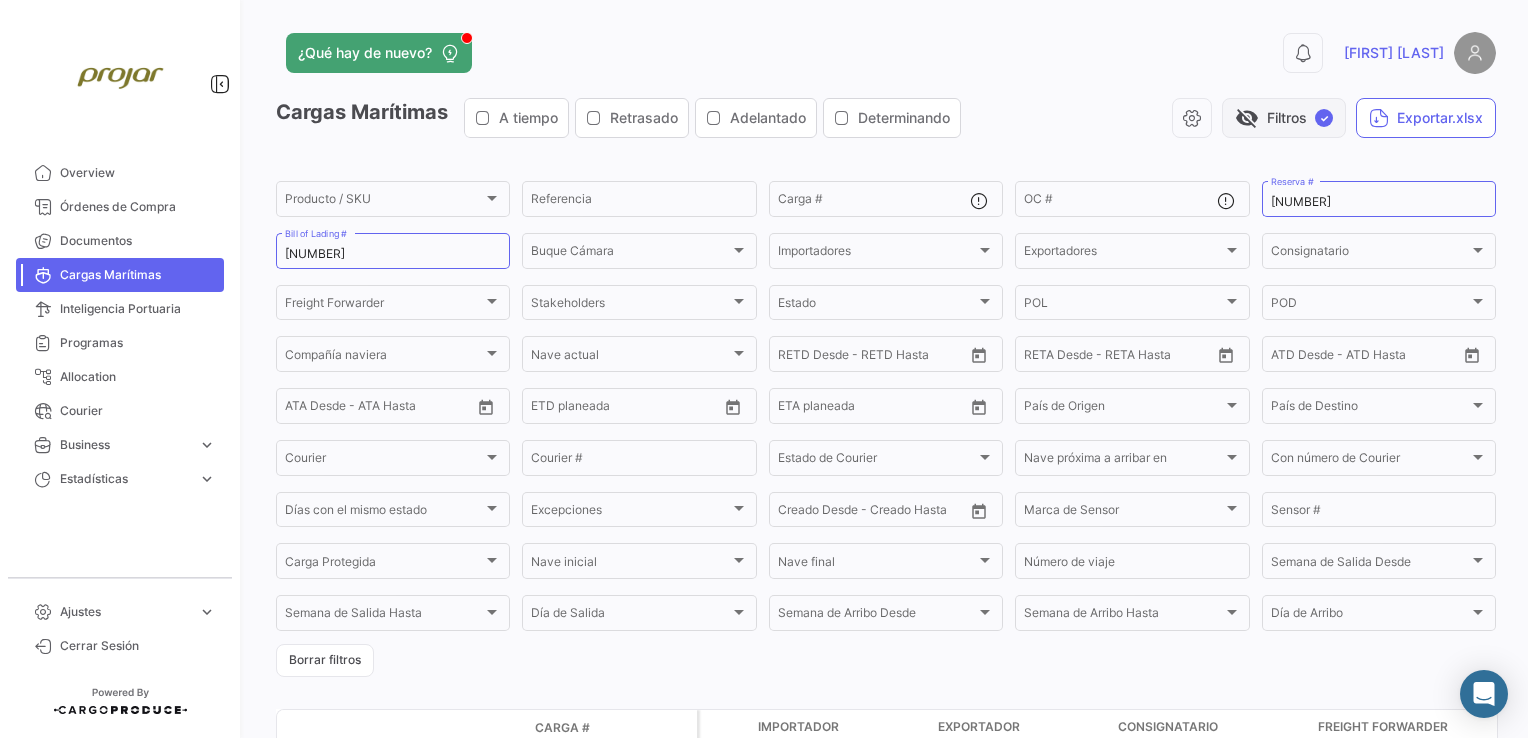 click on "visibility_off   Filtros  ✓" 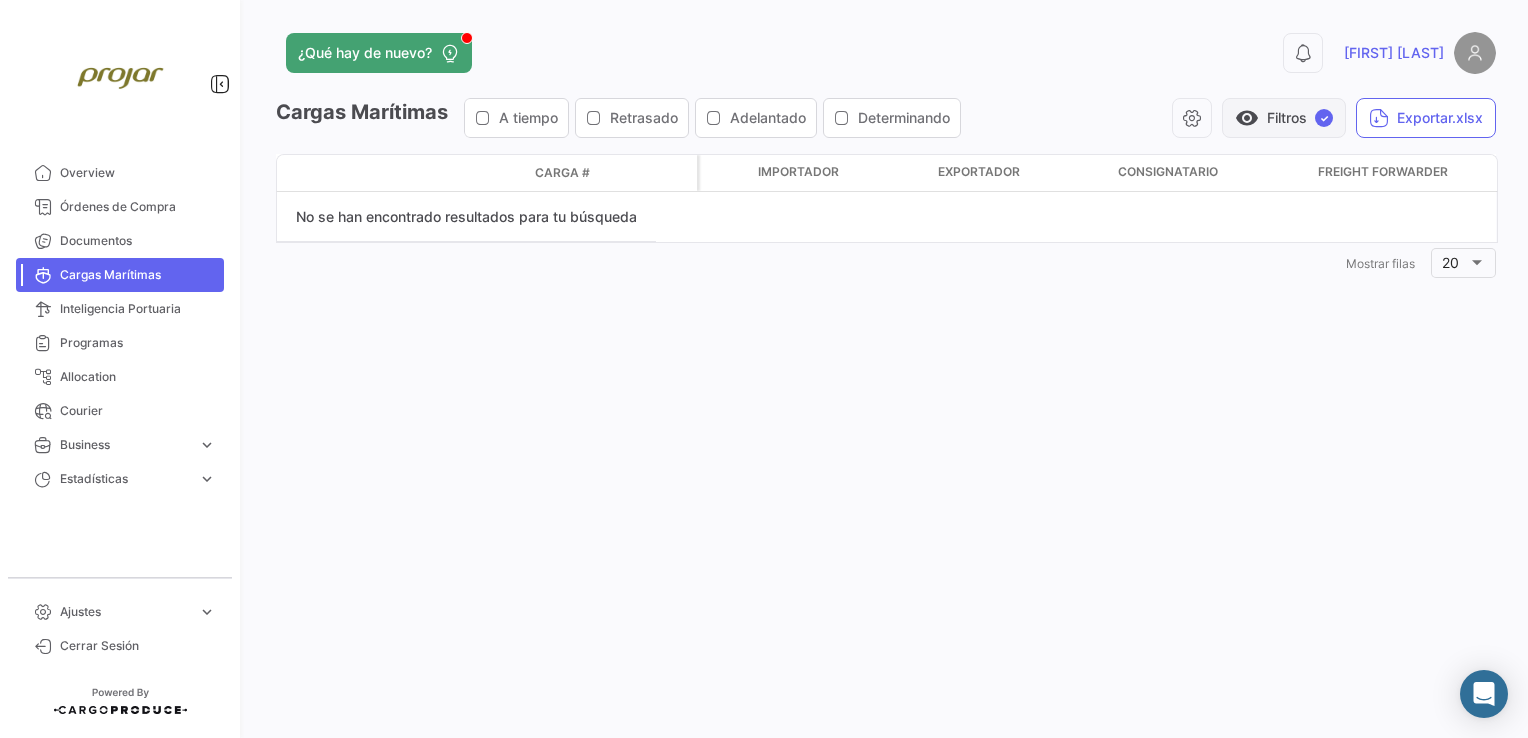 click on "visibility   Filtros  ✓" 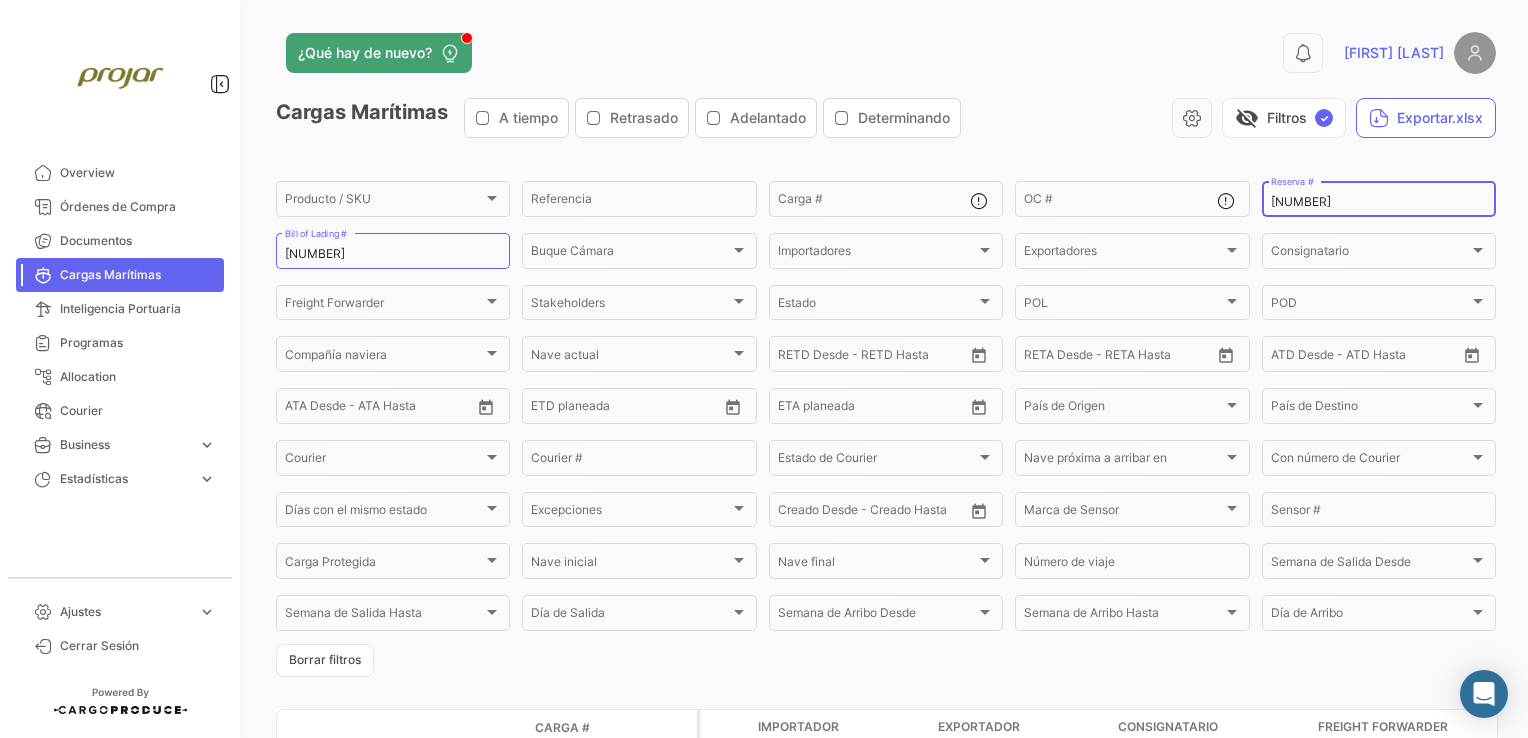 click on "[NUMBER] Reserva #" 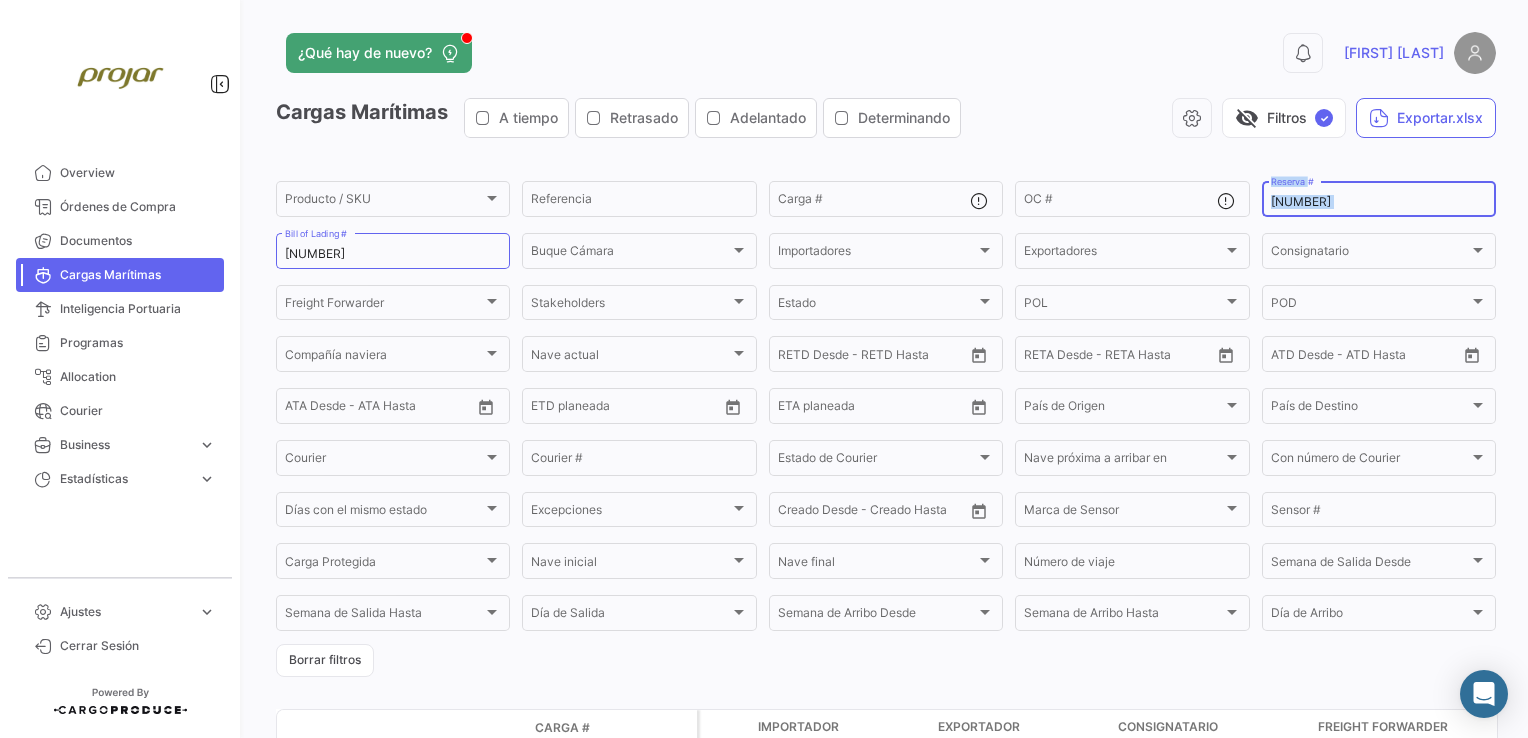 click on "[NUMBER] Reserva #" 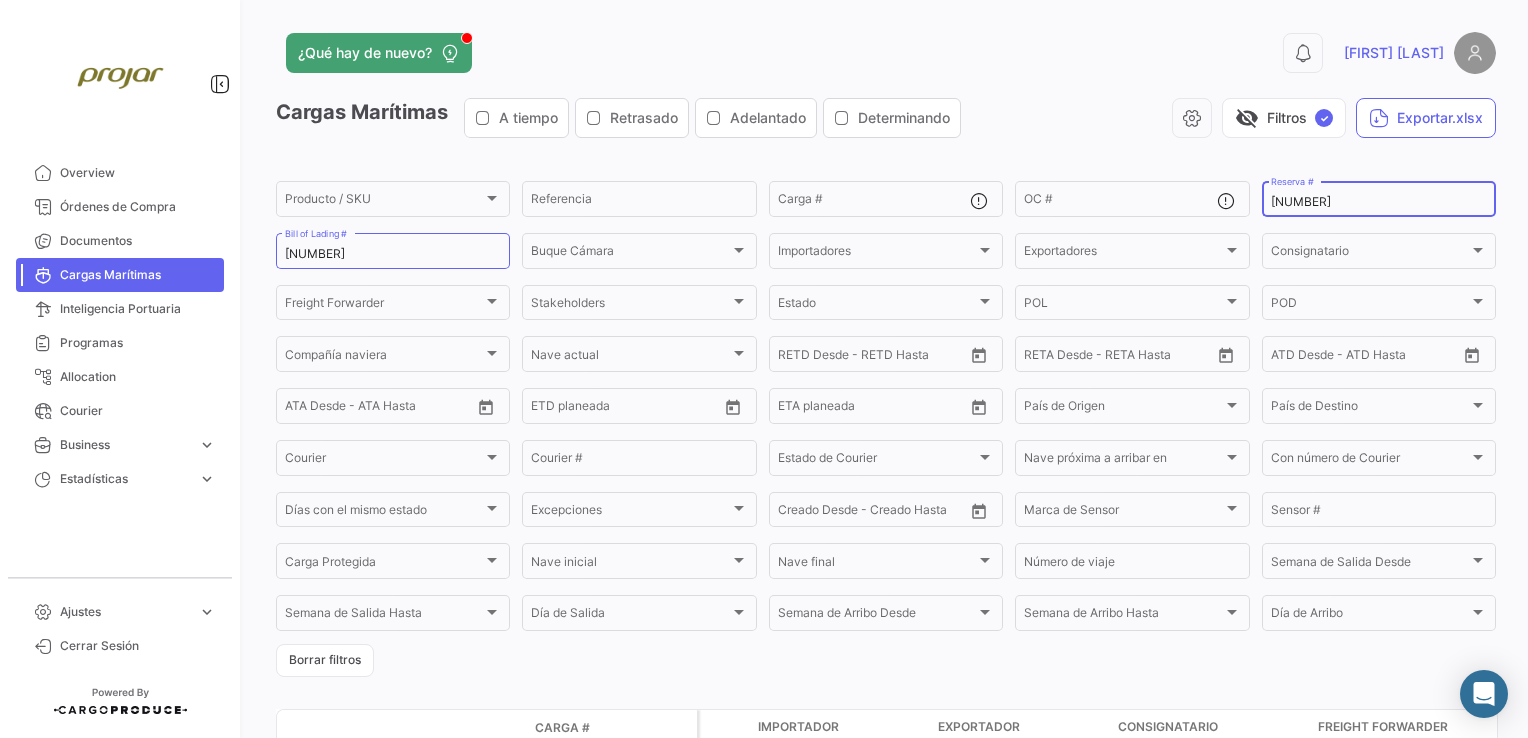 click on "[NUMBER]" at bounding box center (1379, 202) 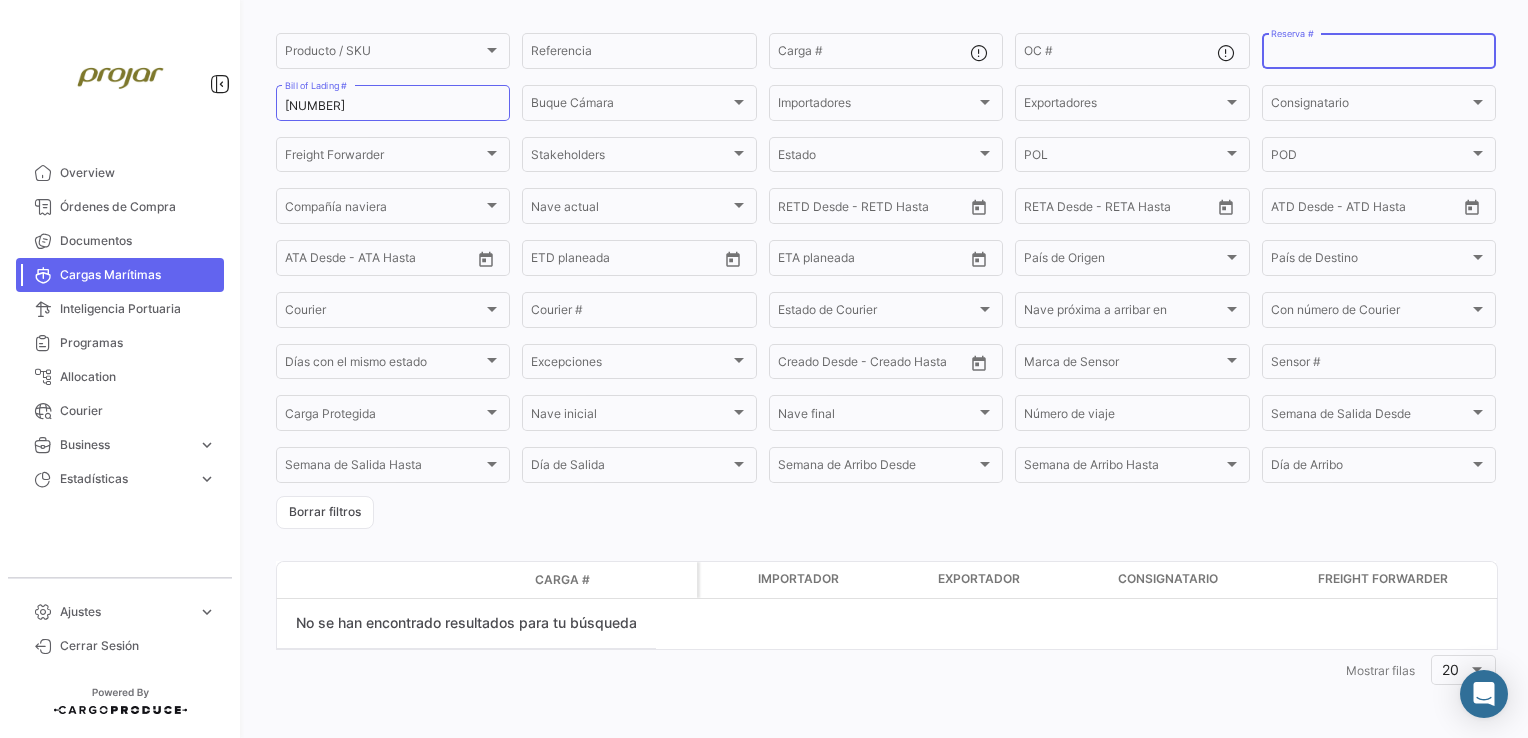 scroll, scrollTop: 51, scrollLeft: 0, axis: vertical 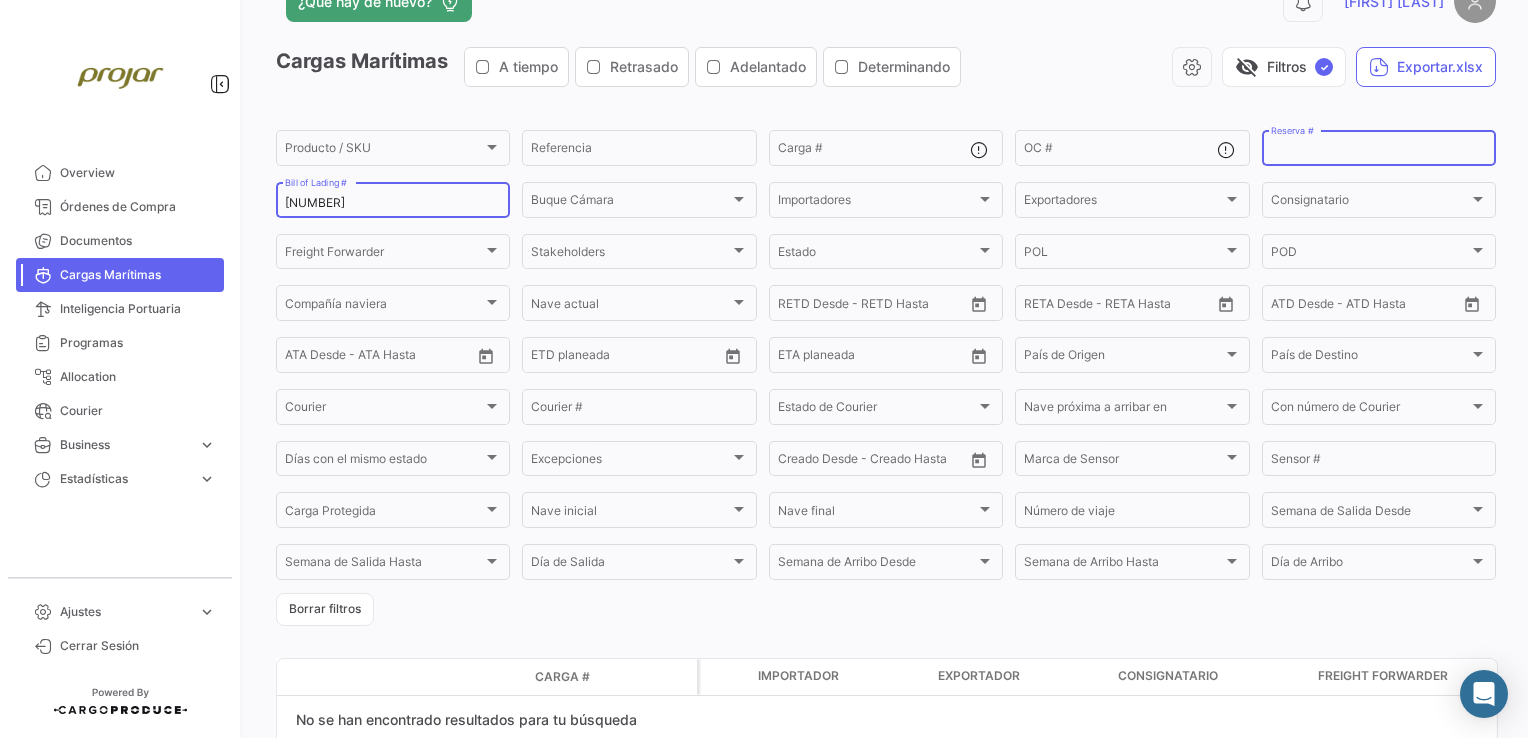 type 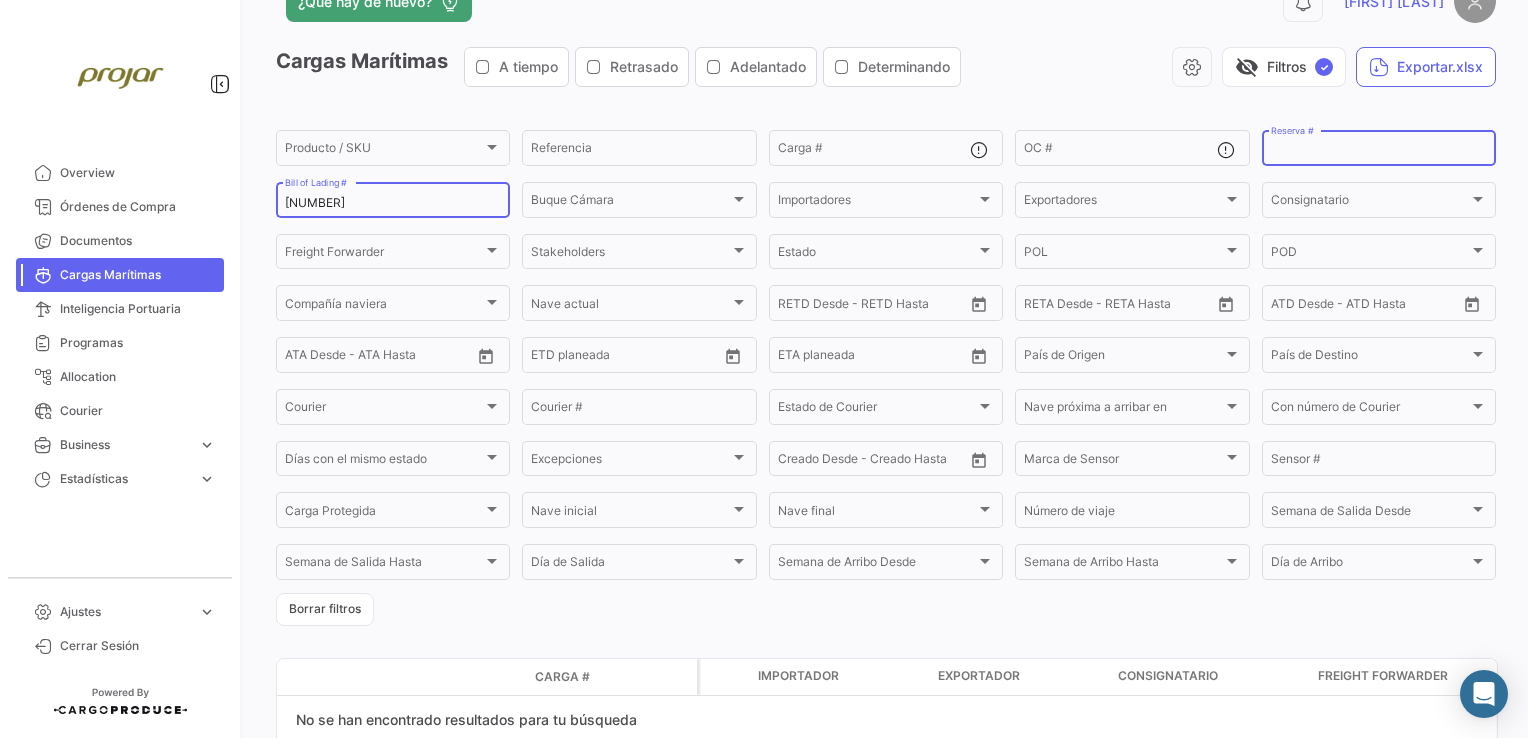 click on "[NUMBER]" at bounding box center (393, 203) 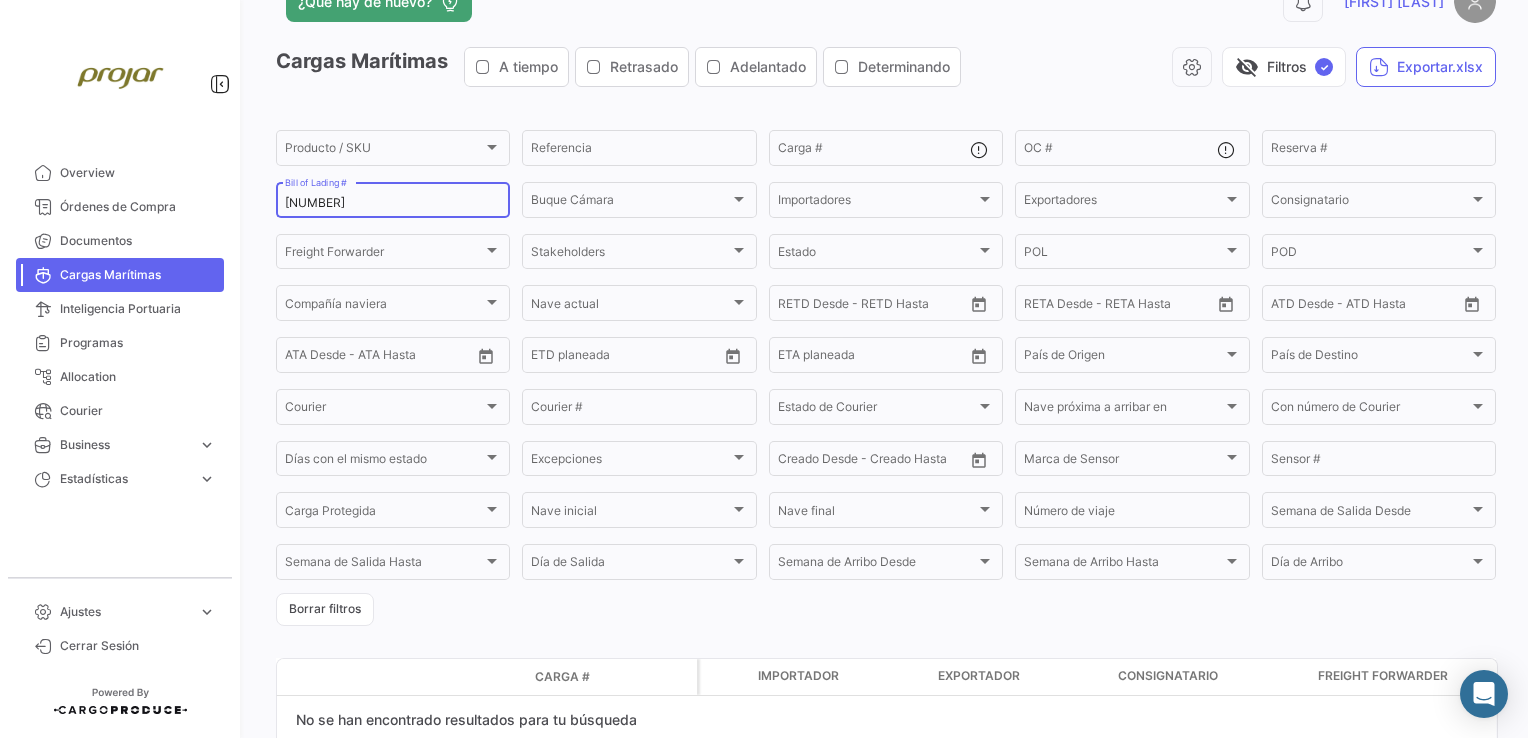 click on "[NUMBER]" at bounding box center (393, 203) 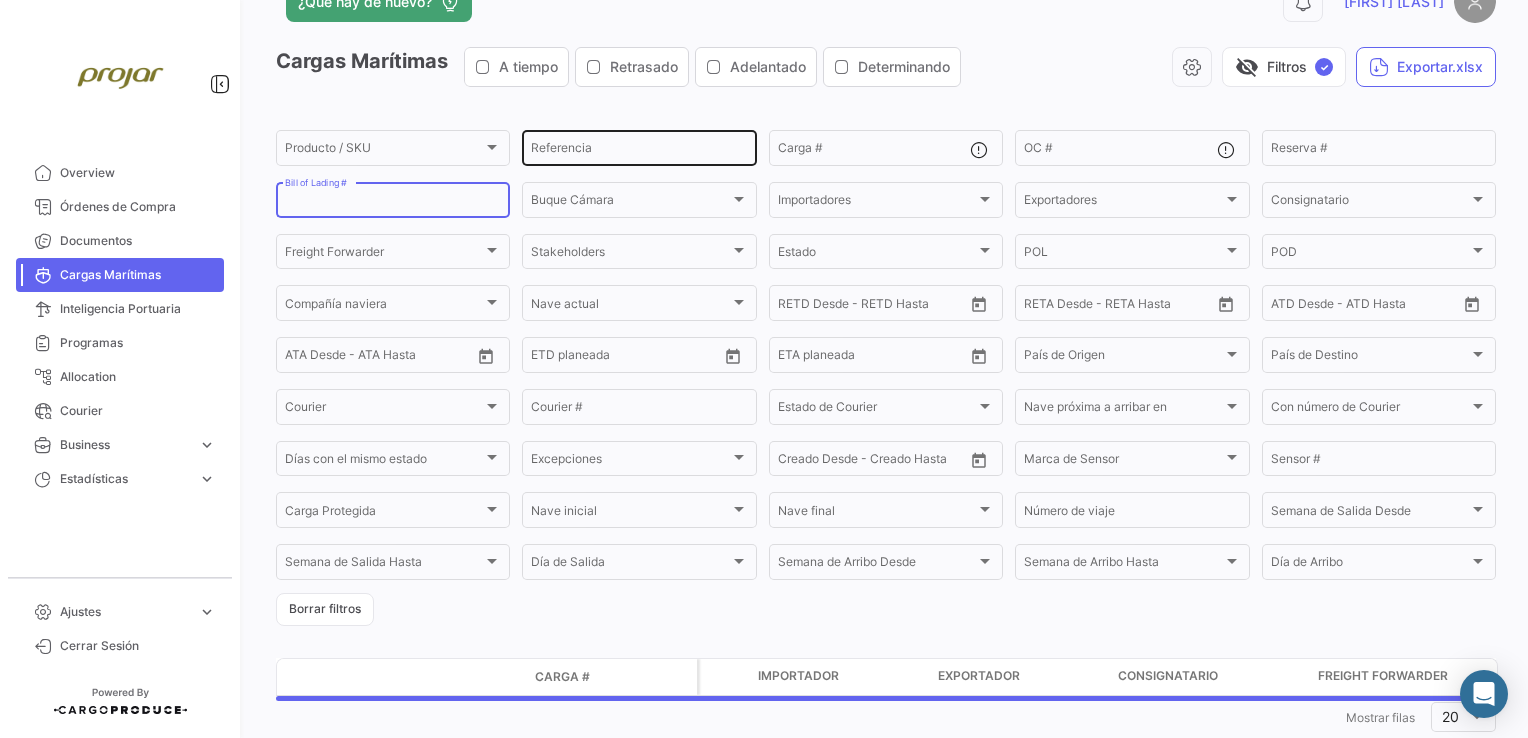 type 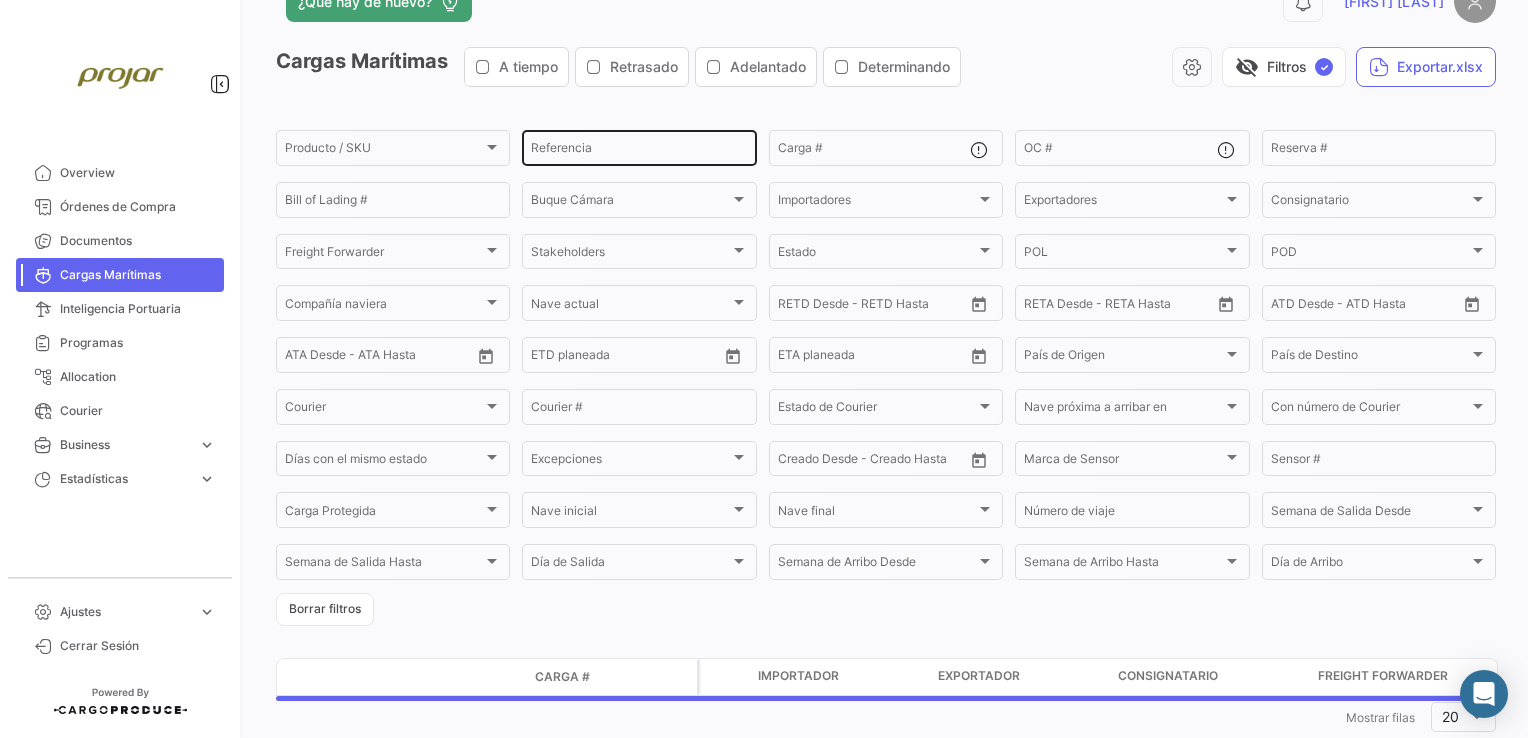 click on "Referencia" 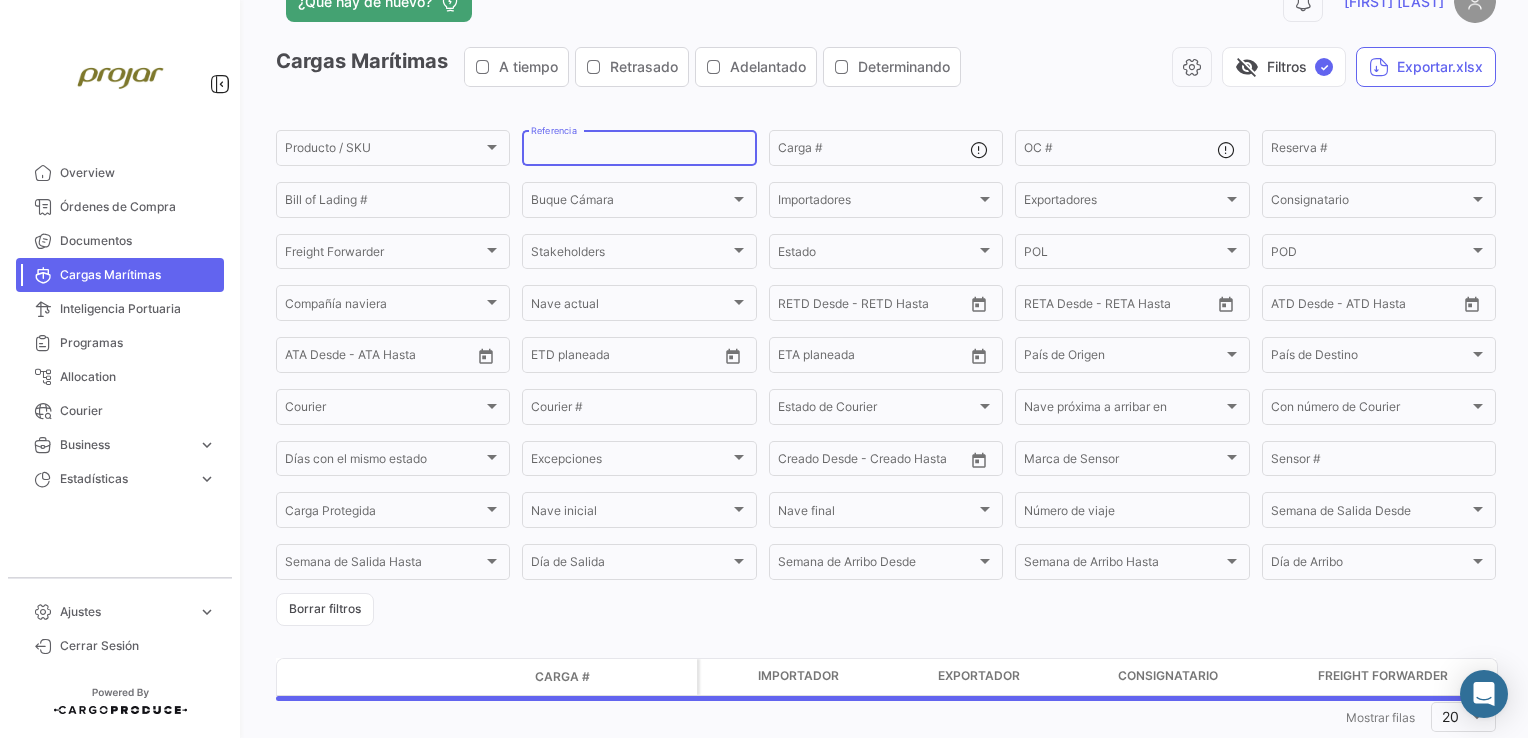 paste on "[NUMBER]" 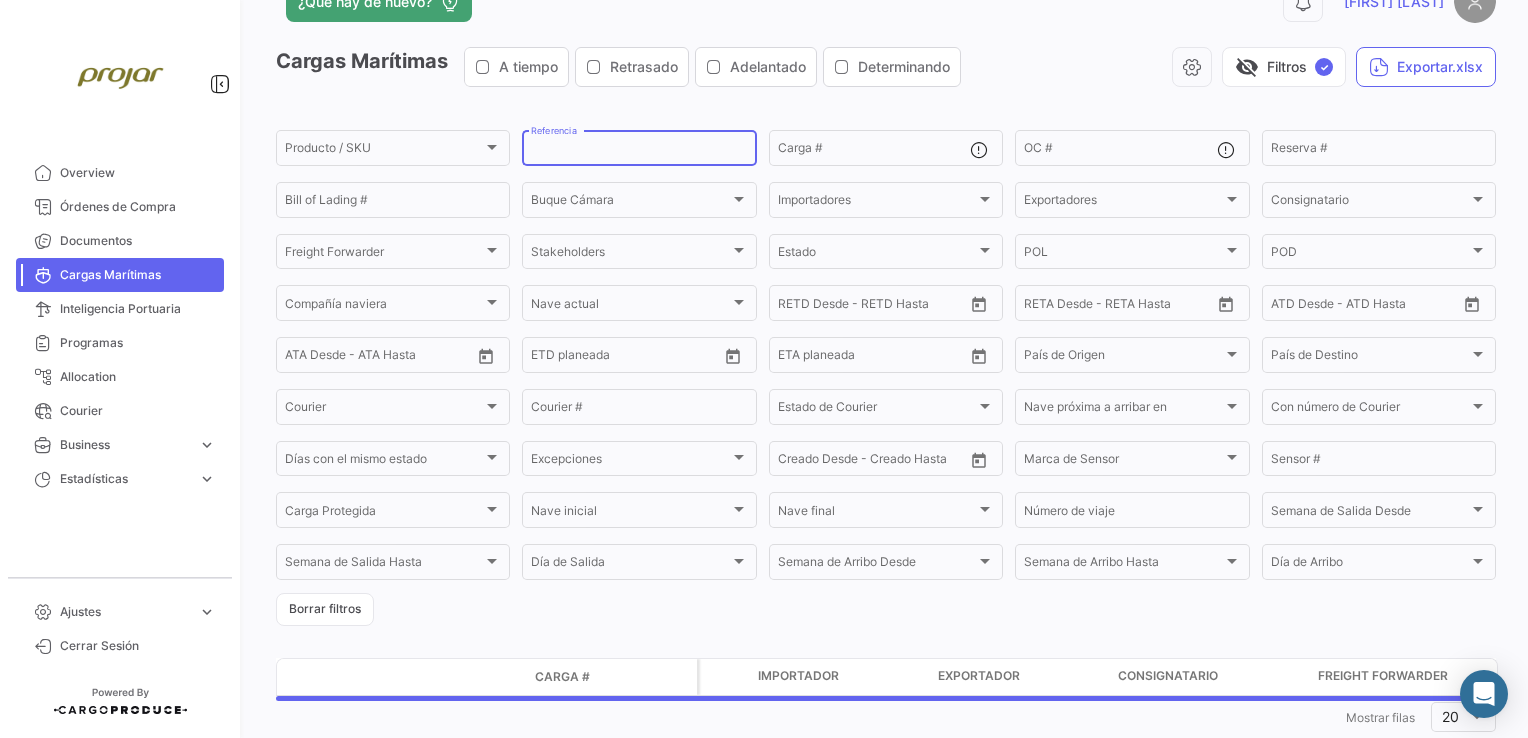 type on "[NUMBER]" 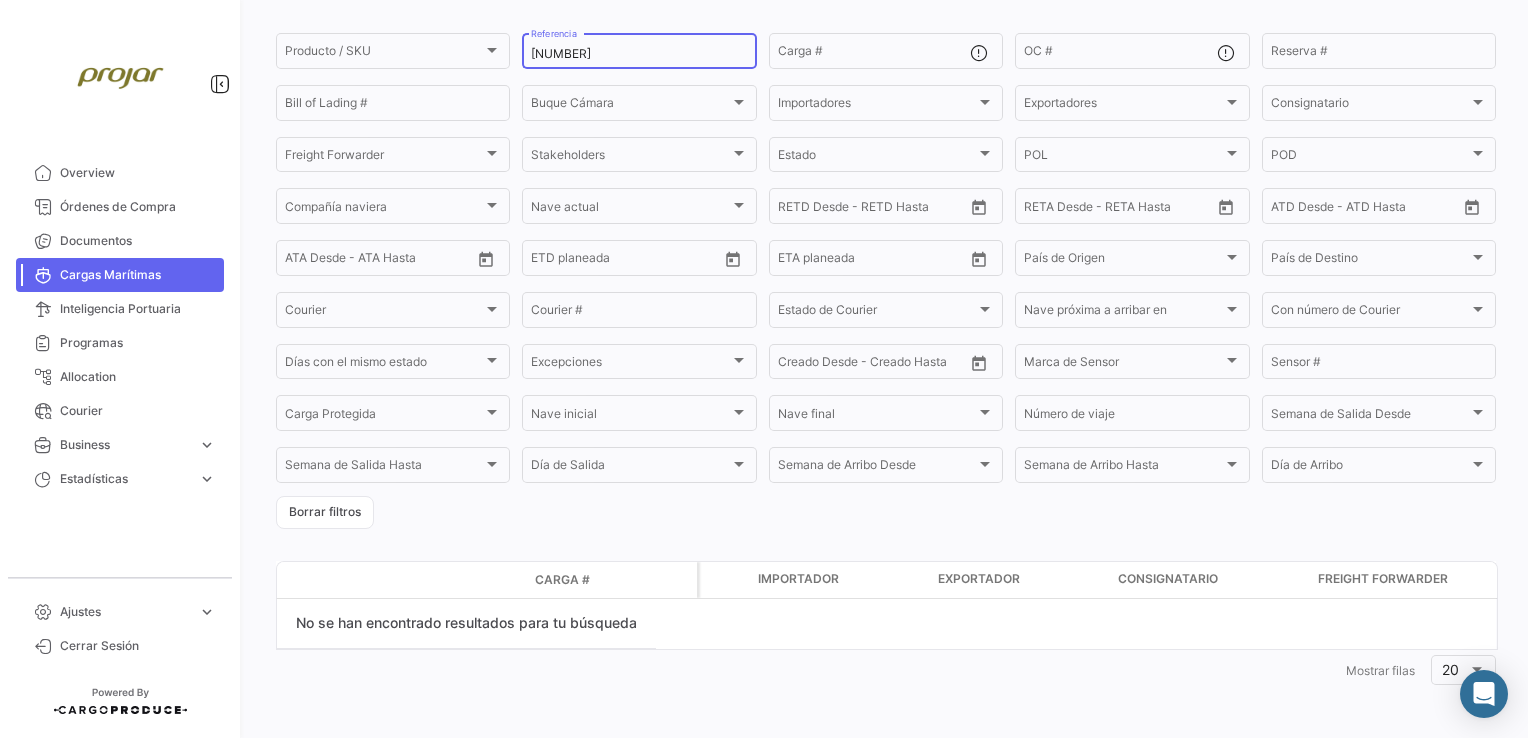 scroll, scrollTop: 0, scrollLeft: 0, axis: both 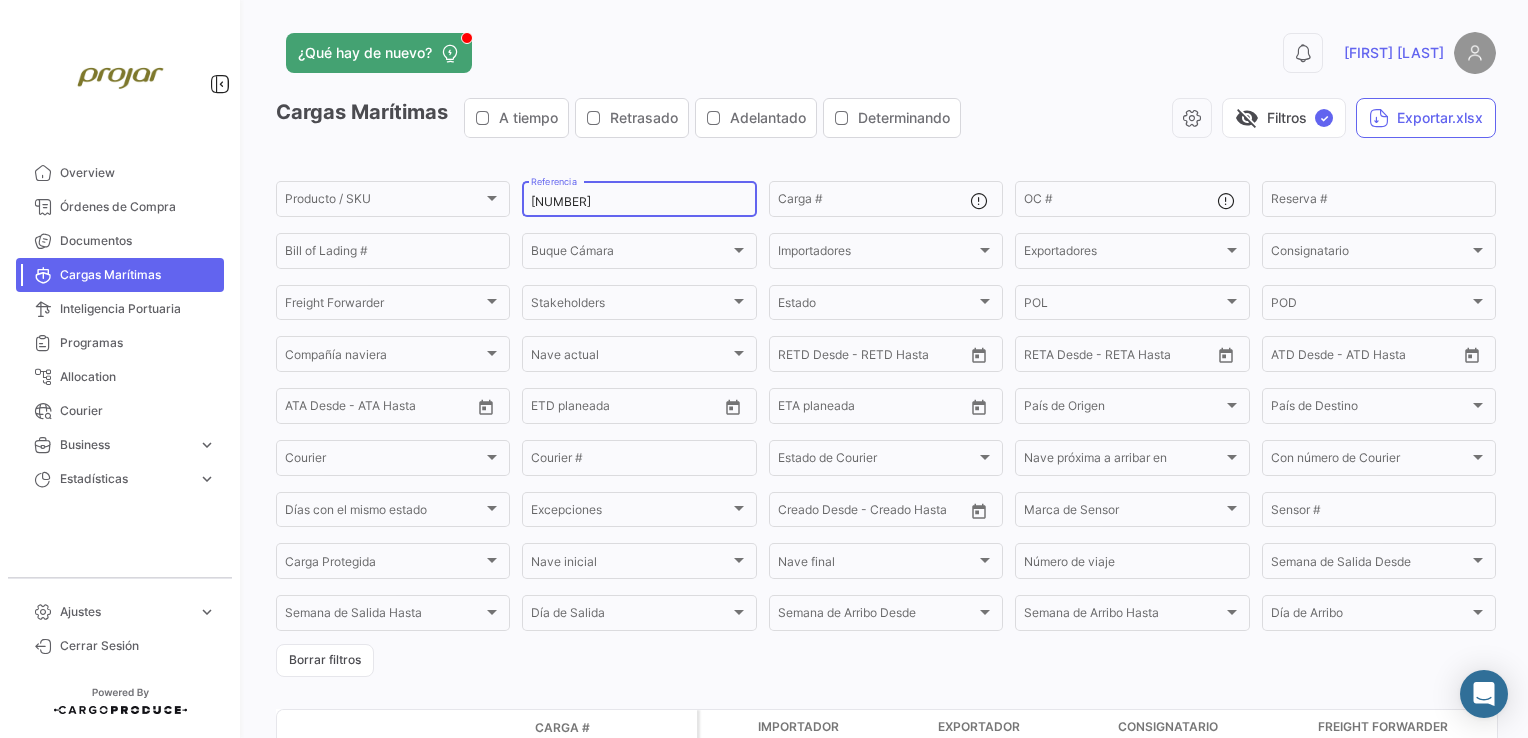 click on "[NUMBER]" at bounding box center [639, 202] 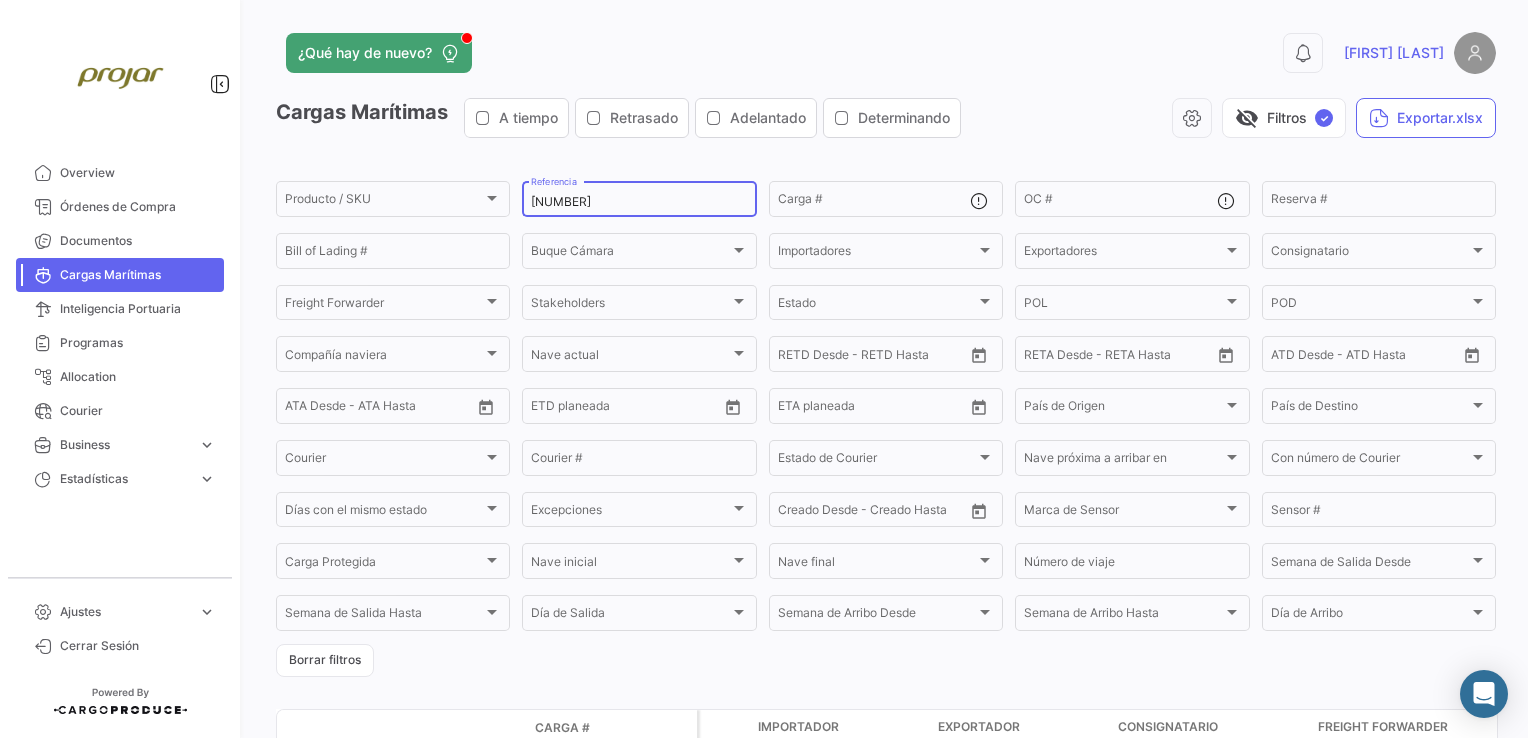 click on "[NUMBER]" at bounding box center (639, 202) 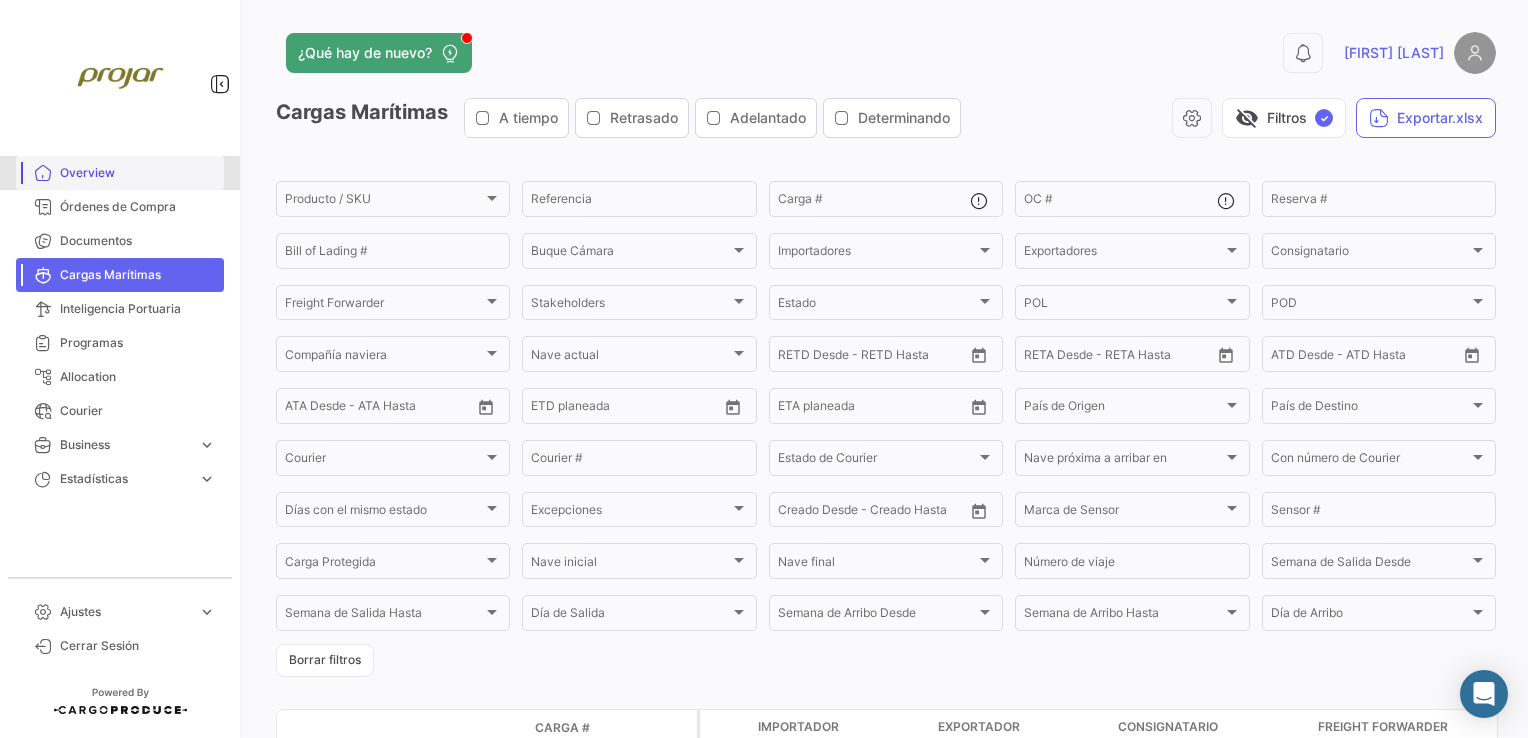 click on "Overview" at bounding box center [138, 173] 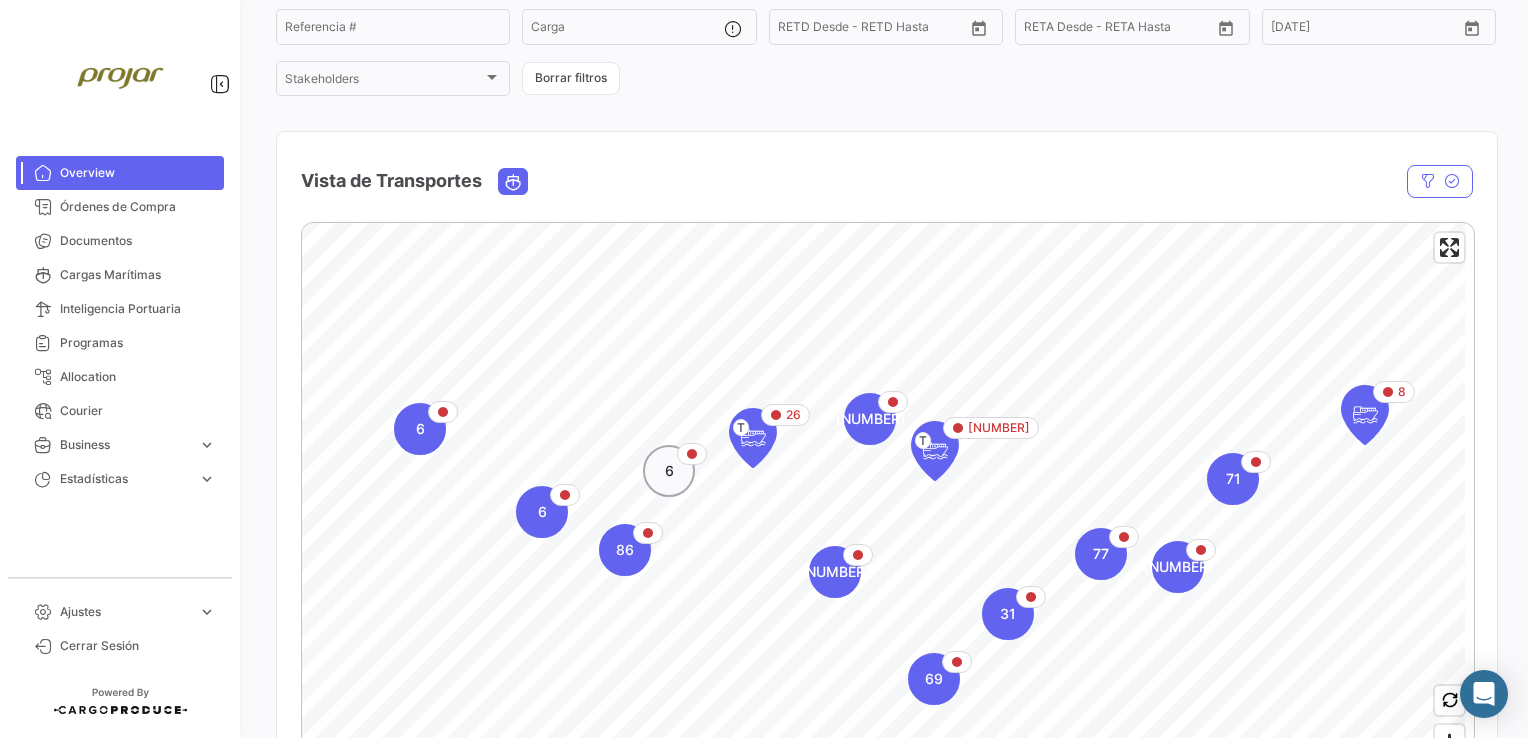scroll, scrollTop: 400, scrollLeft: 0, axis: vertical 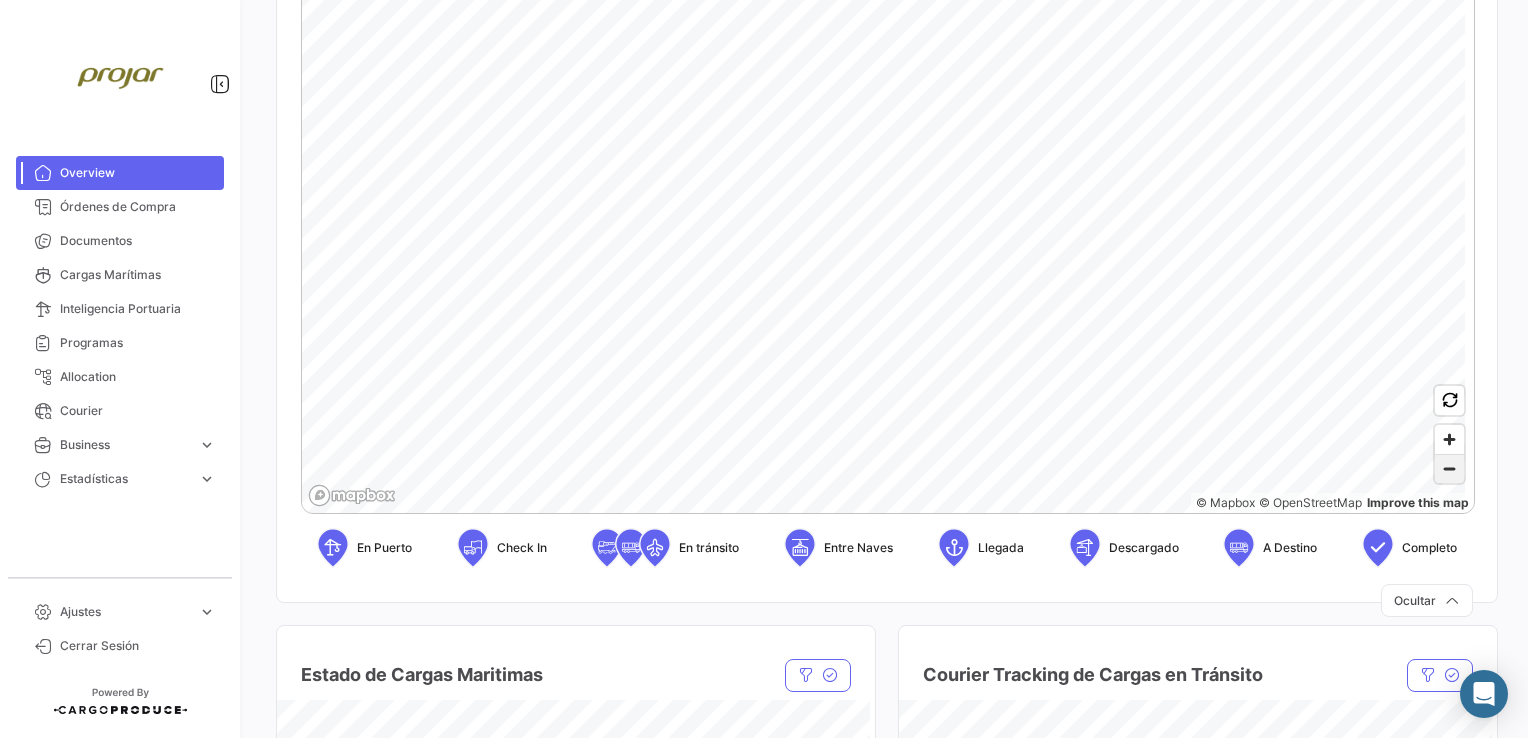 click 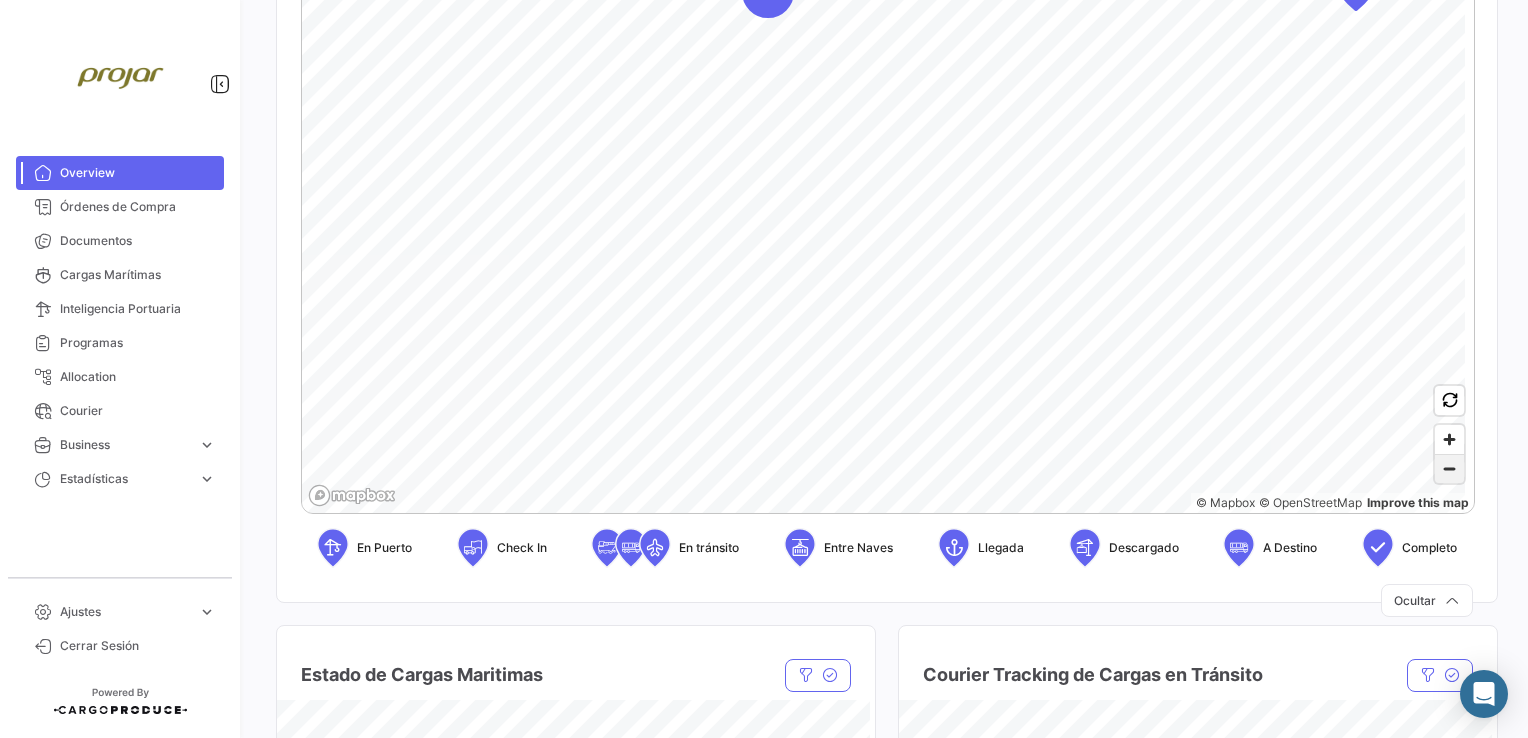 click 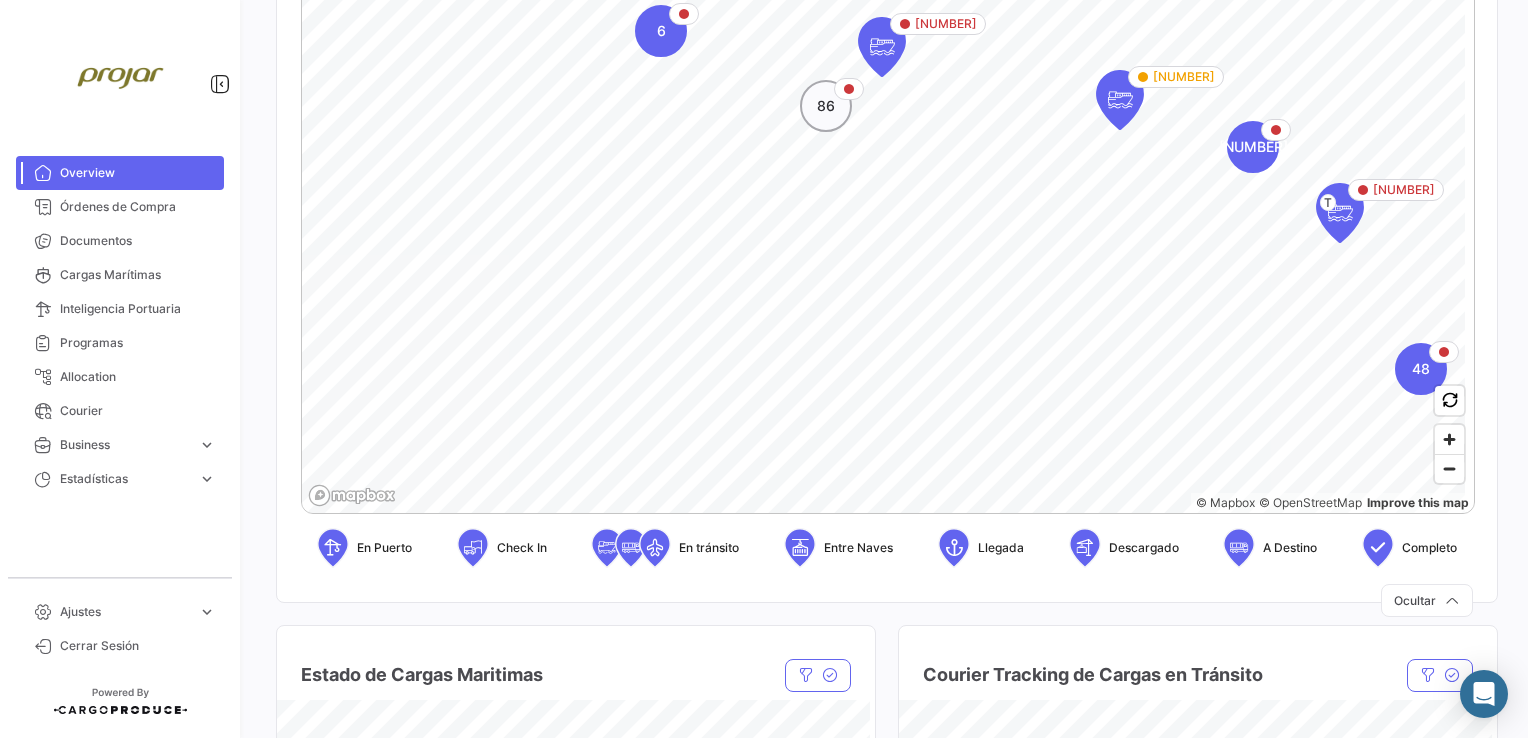 click on "86" 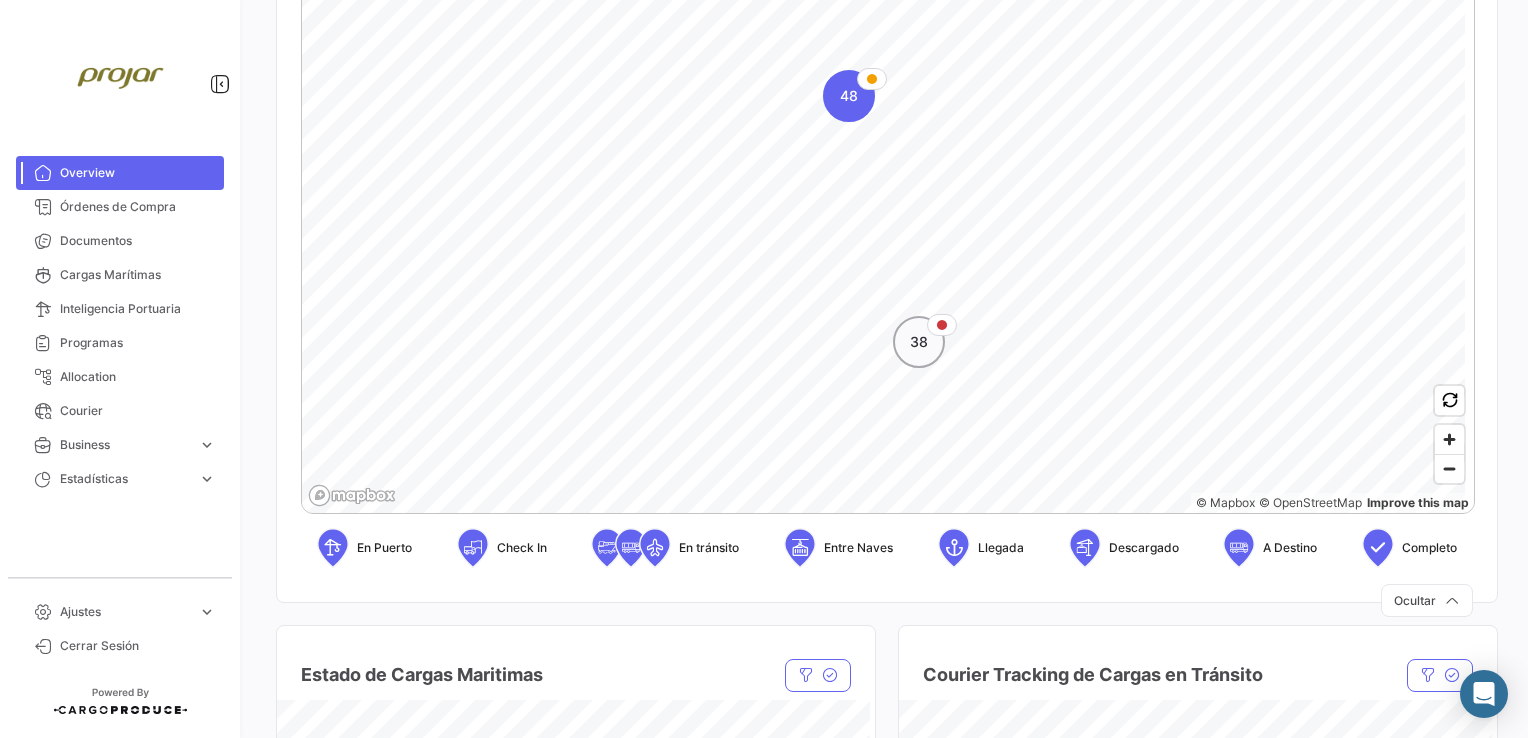 click on "38" 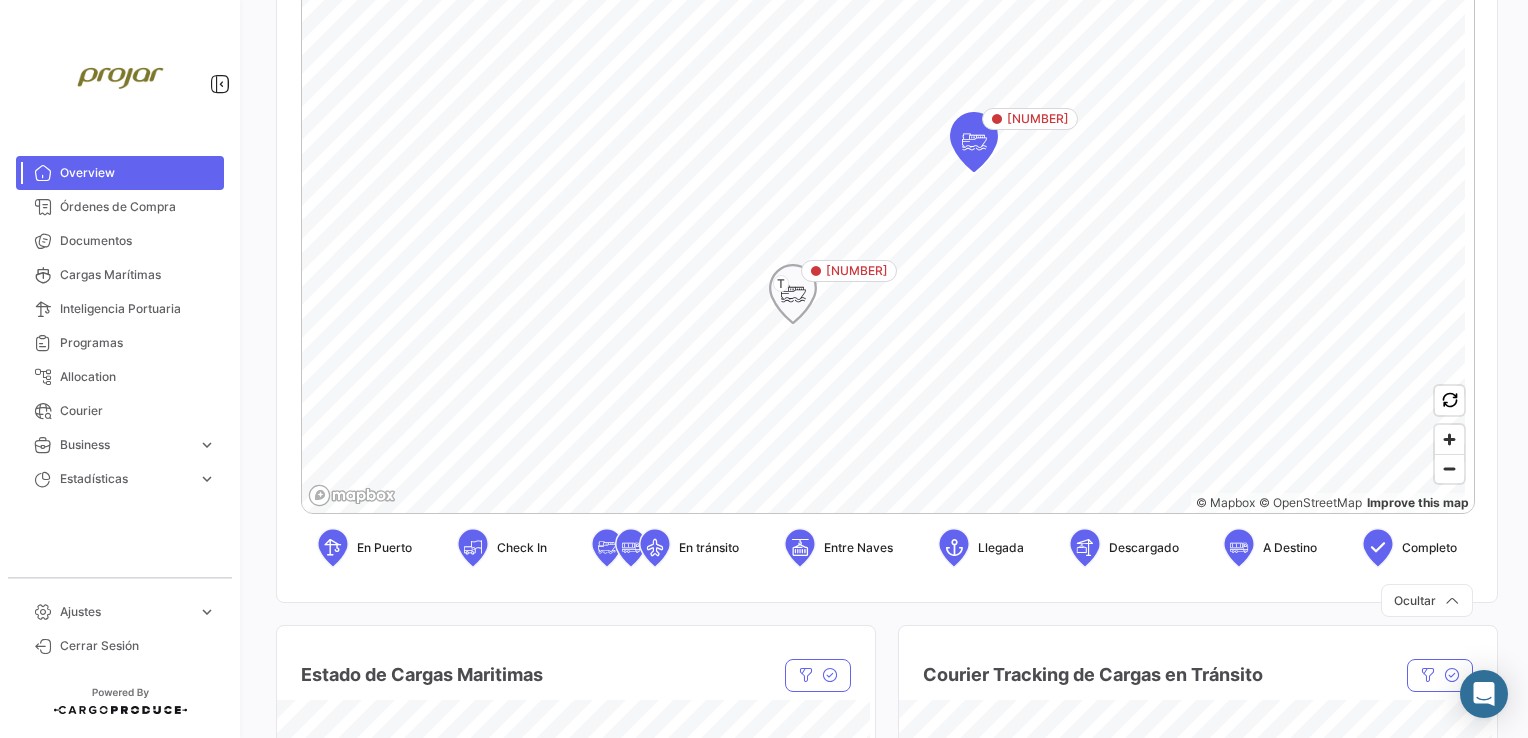click 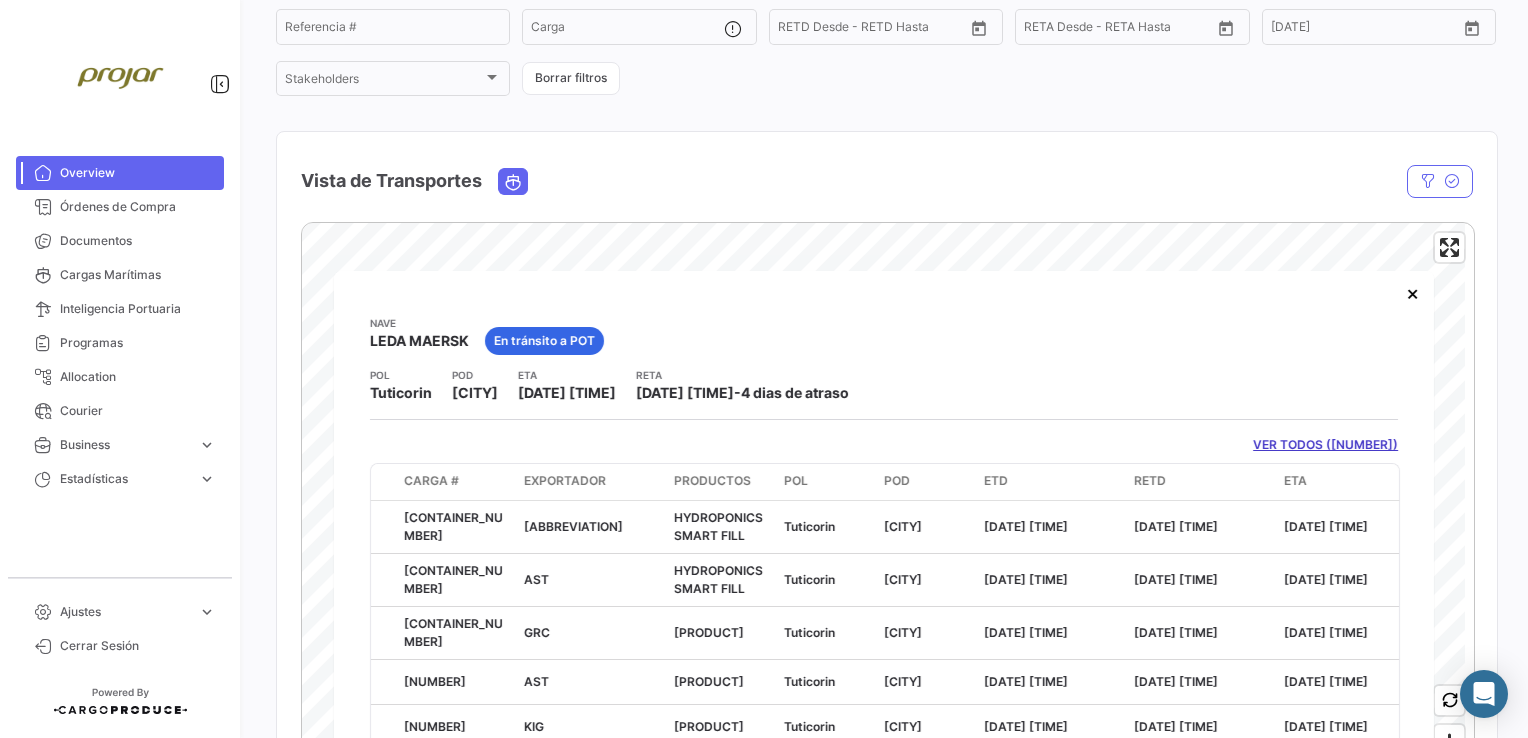 scroll, scrollTop: 300, scrollLeft: 0, axis: vertical 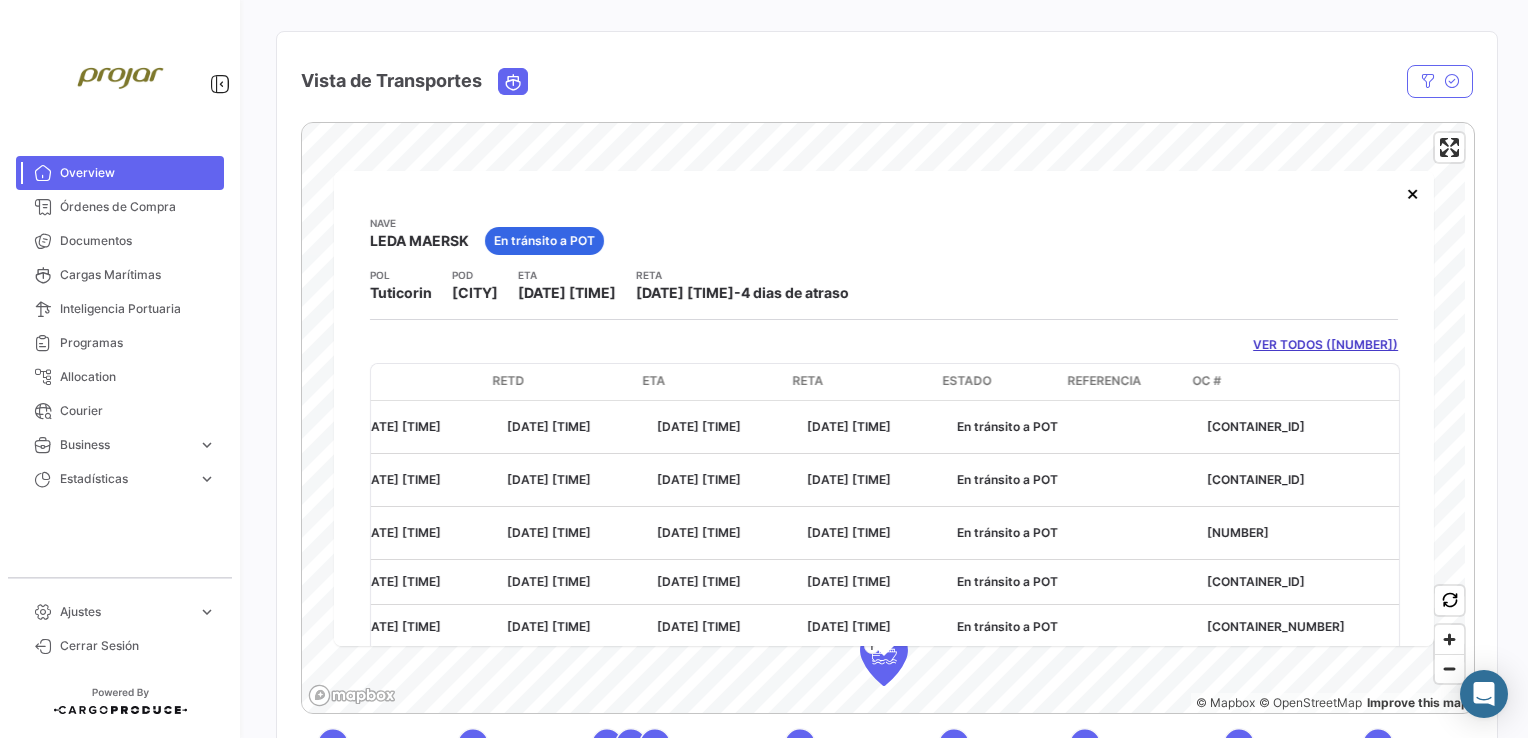click on "VER TODOS ([NUMBER])" 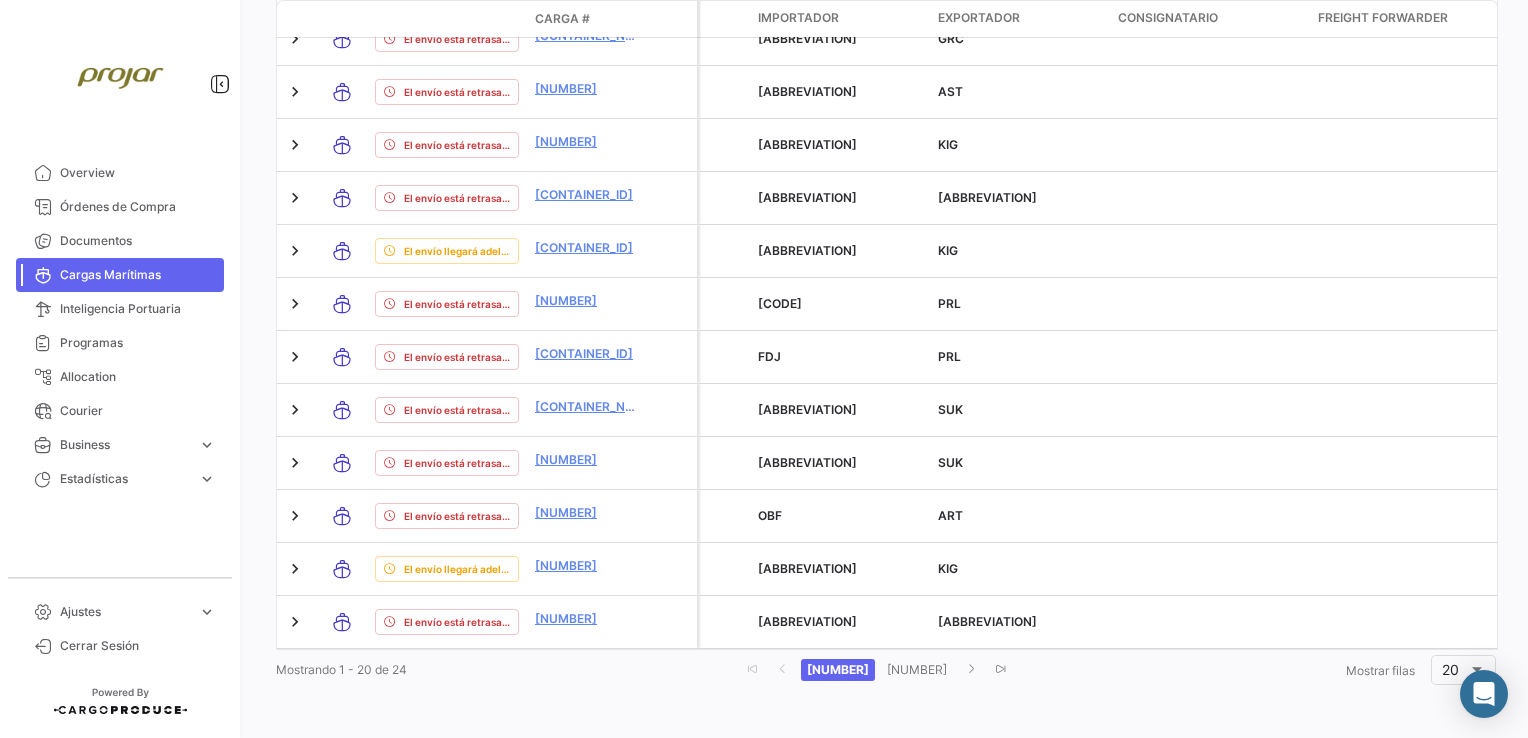 scroll, scrollTop: 1172, scrollLeft: 0, axis: vertical 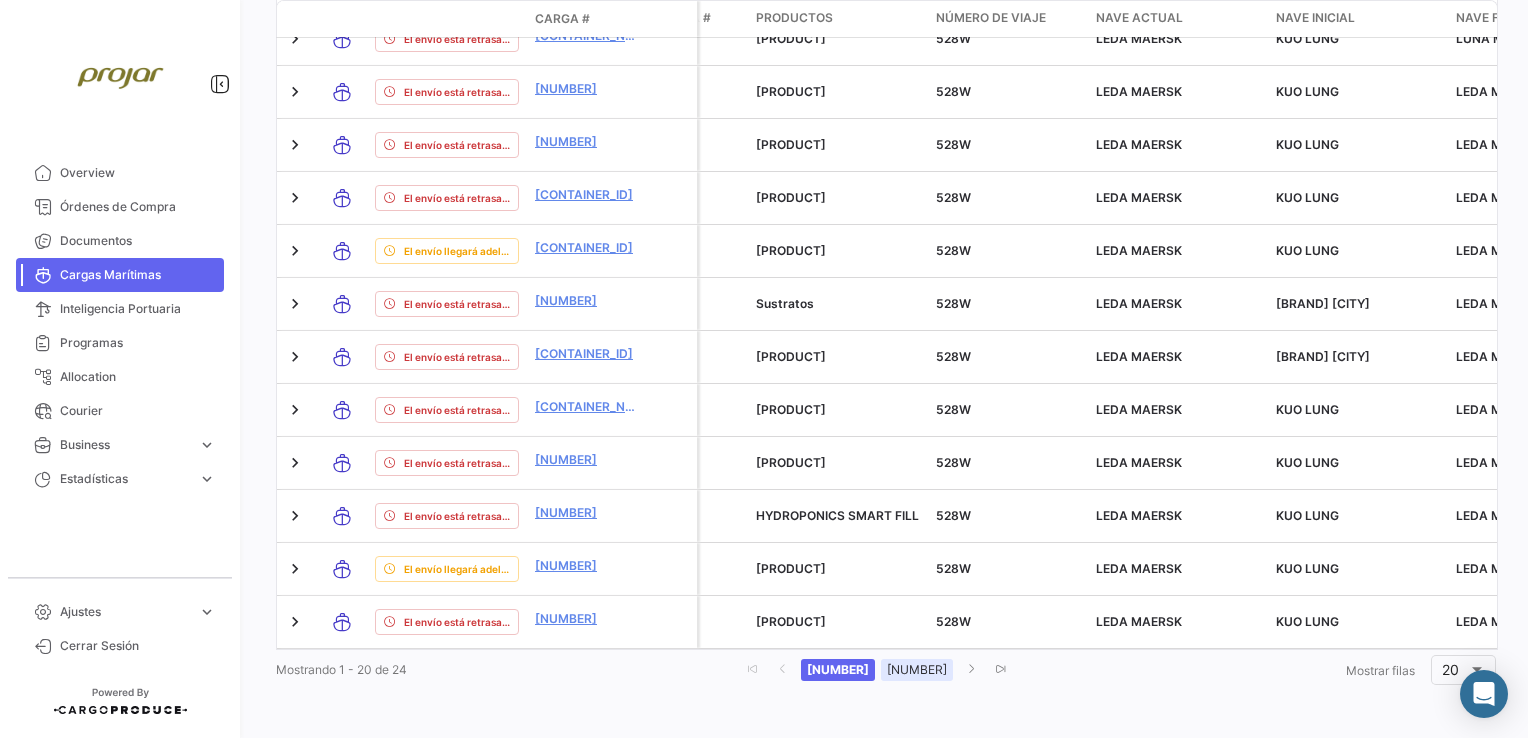 click on "[NUMBER]" 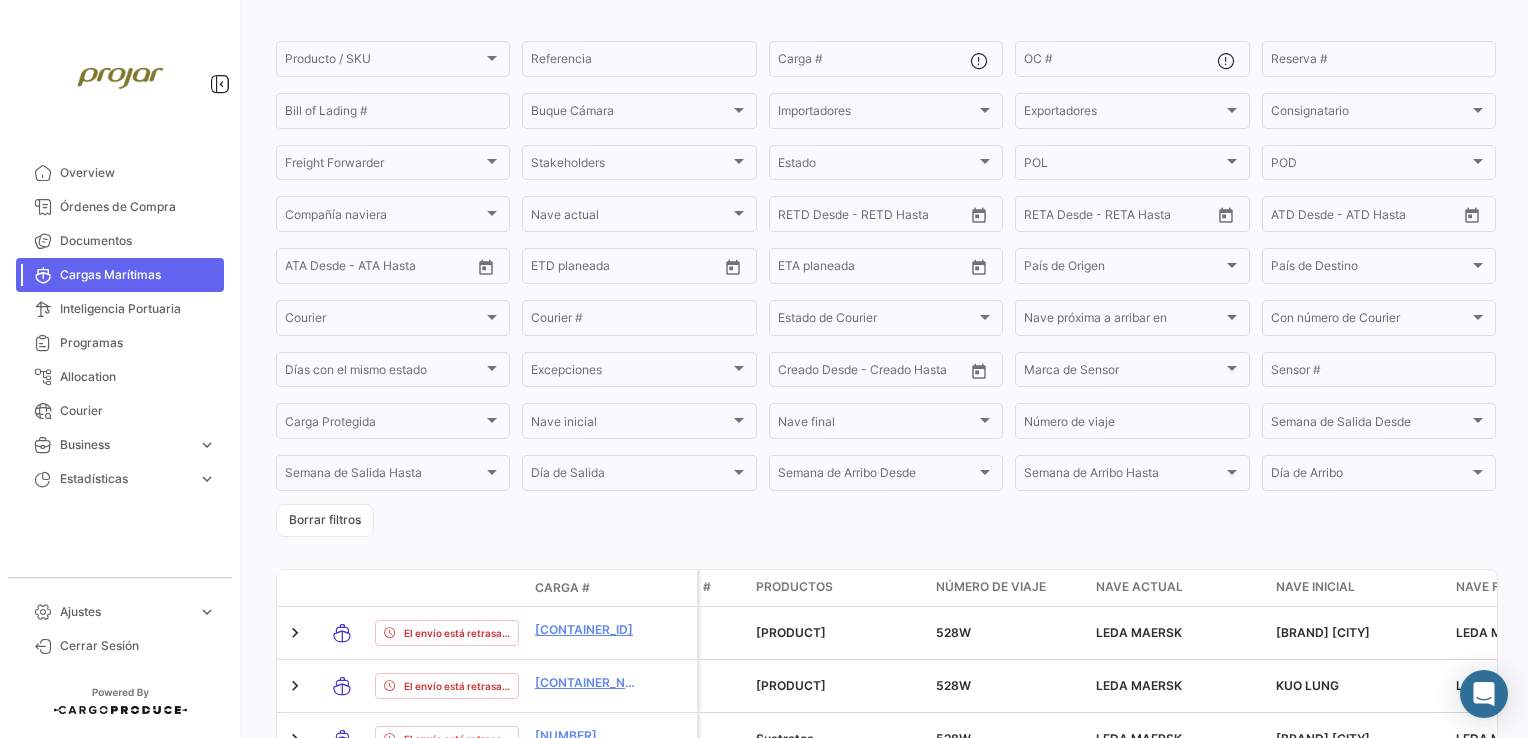 scroll, scrollTop: 327, scrollLeft: 0, axis: vertical 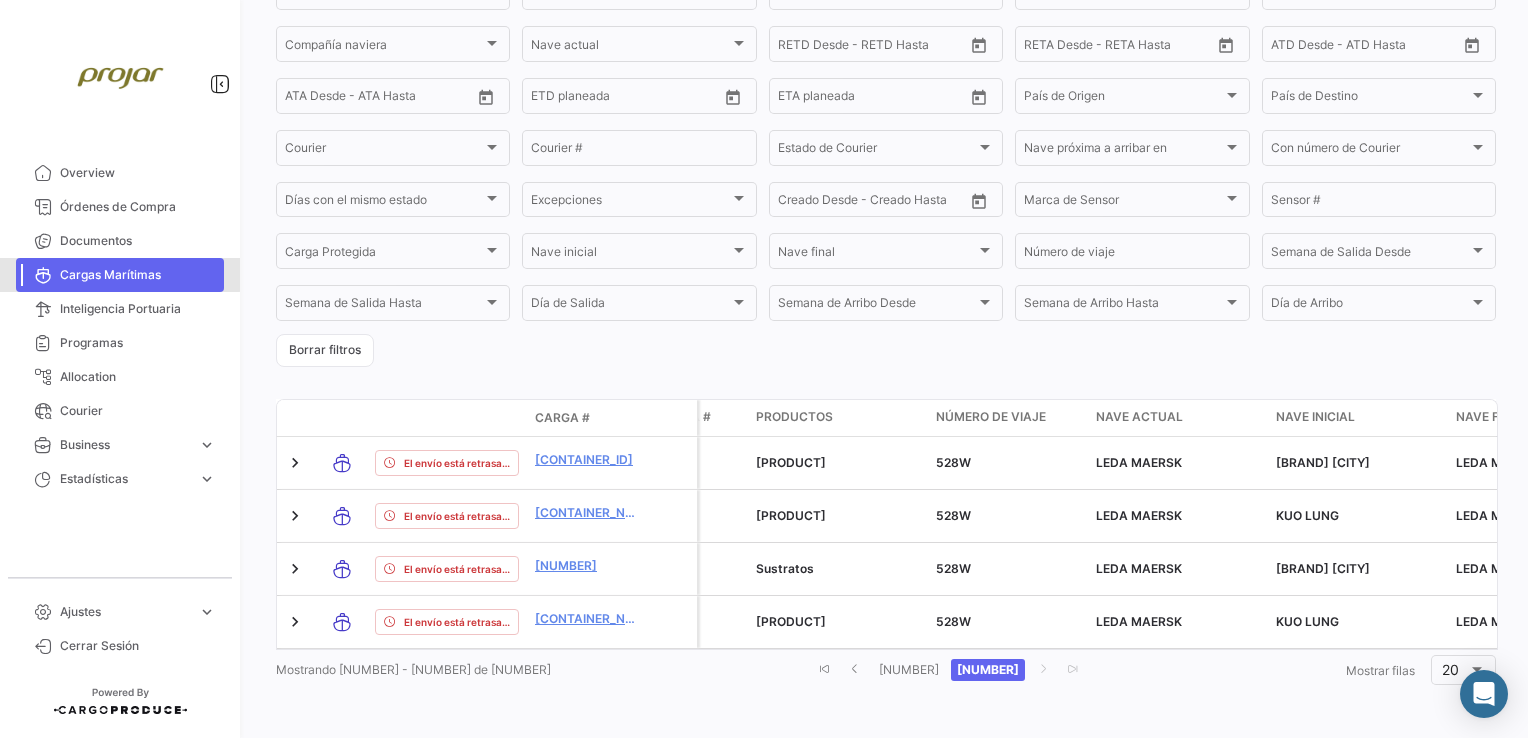 click on "Cargas Marítimas" at bounding box center [138, 275] 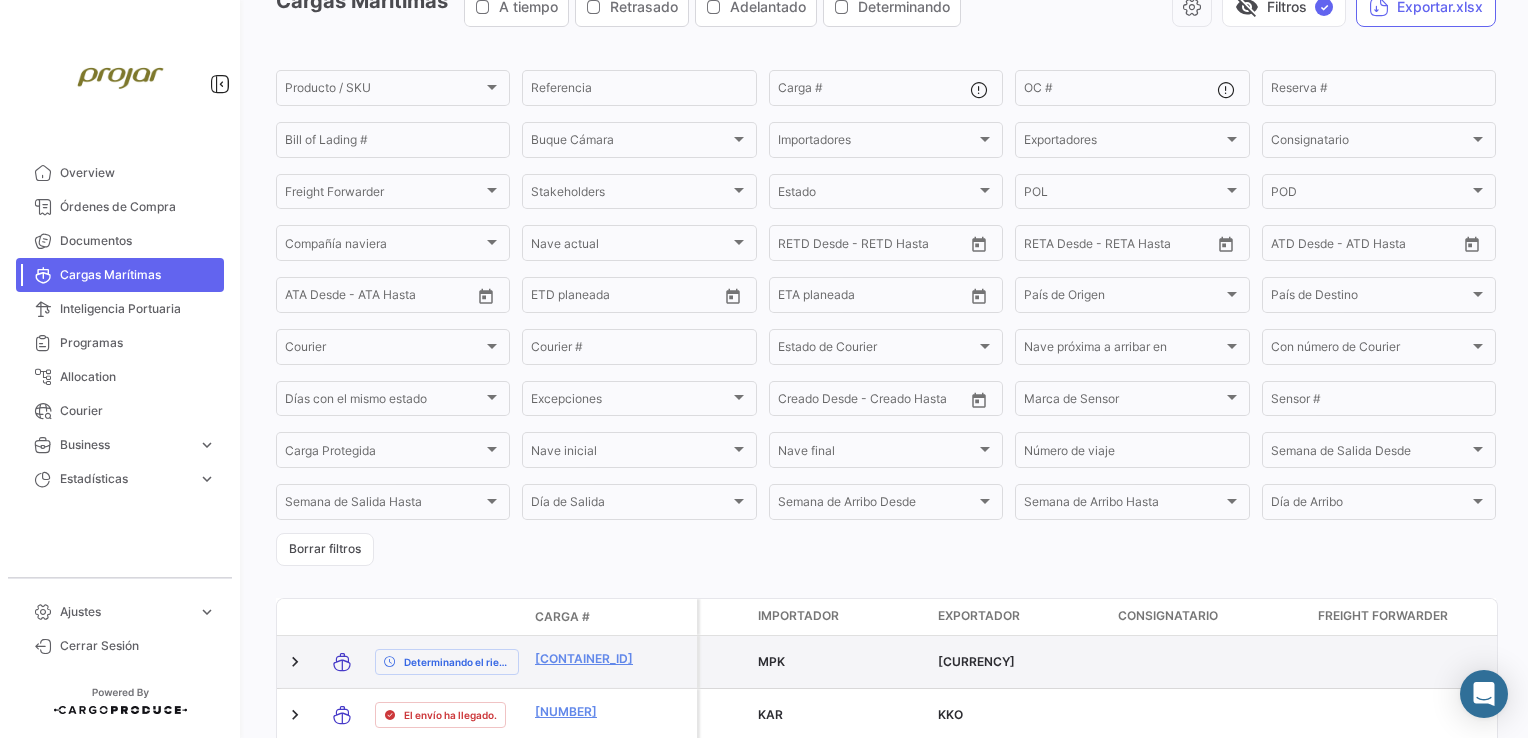 scroll, scrollTop: 100, scrollLeft: 0, axis: vertical 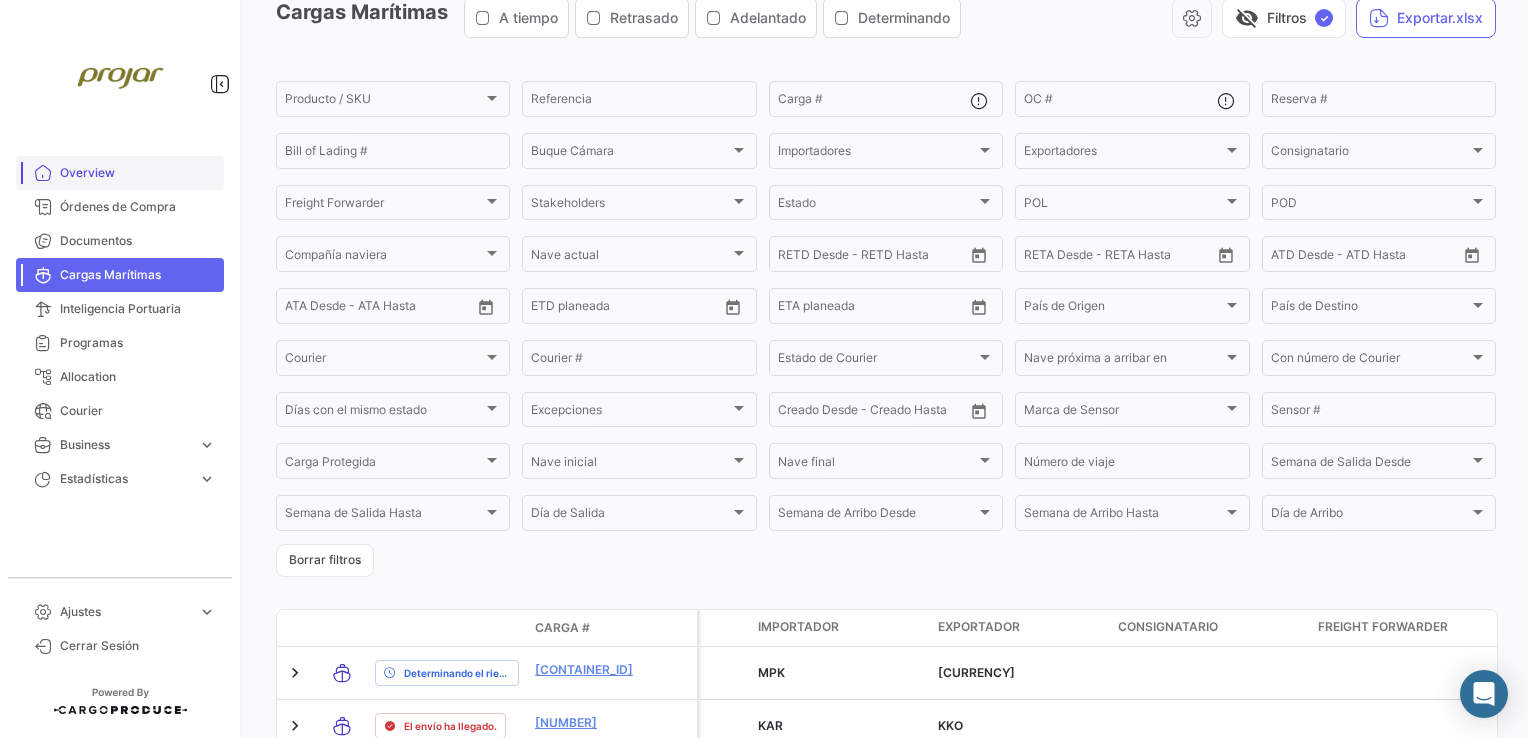 click on "Overview" at bounding box center [120, 173] 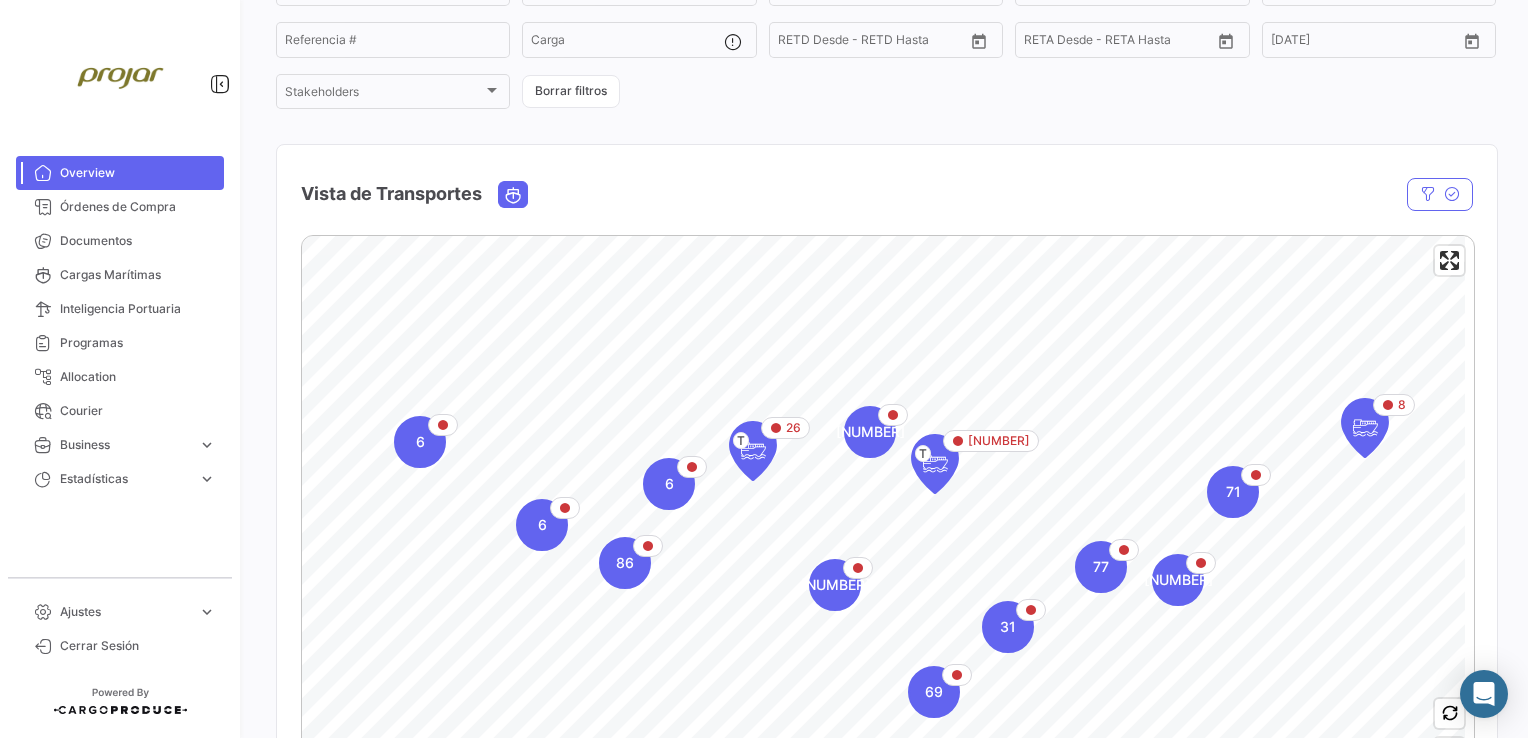 scroll, scrollTop: 200, scrollLeft: 0, axis: vertical 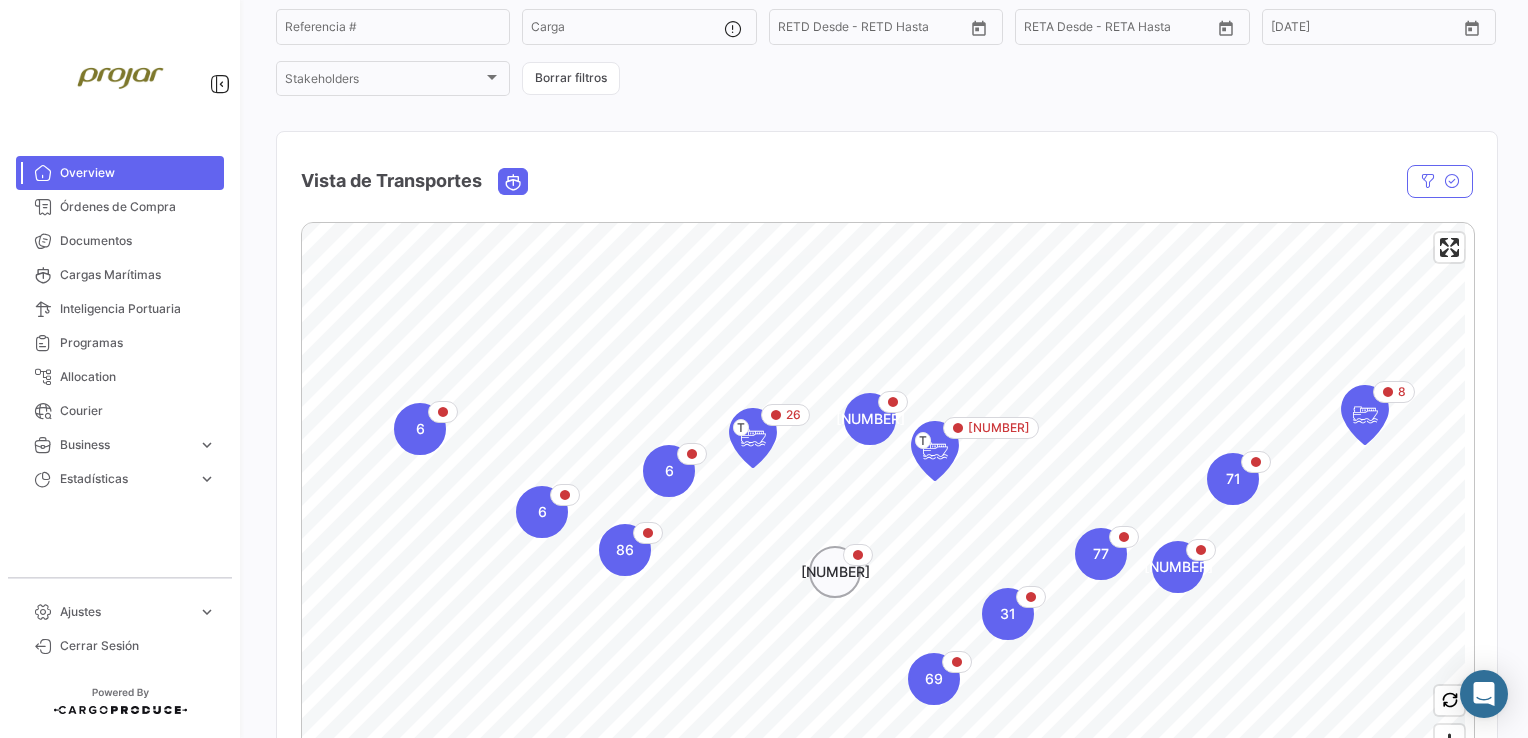 click on "[NUMBER]" 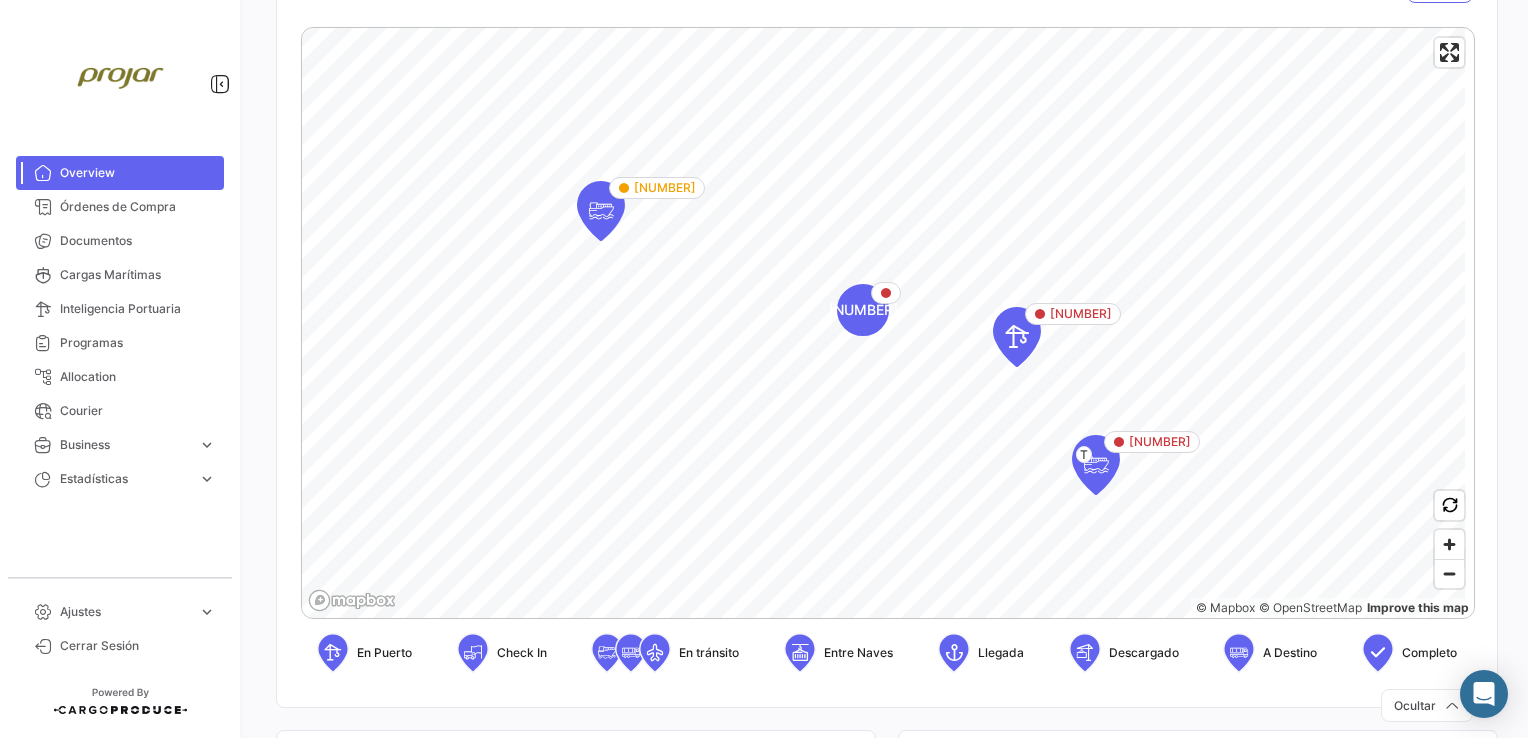 scroll, scrollTop: 400, scrollLeft: 0, axis: vertical 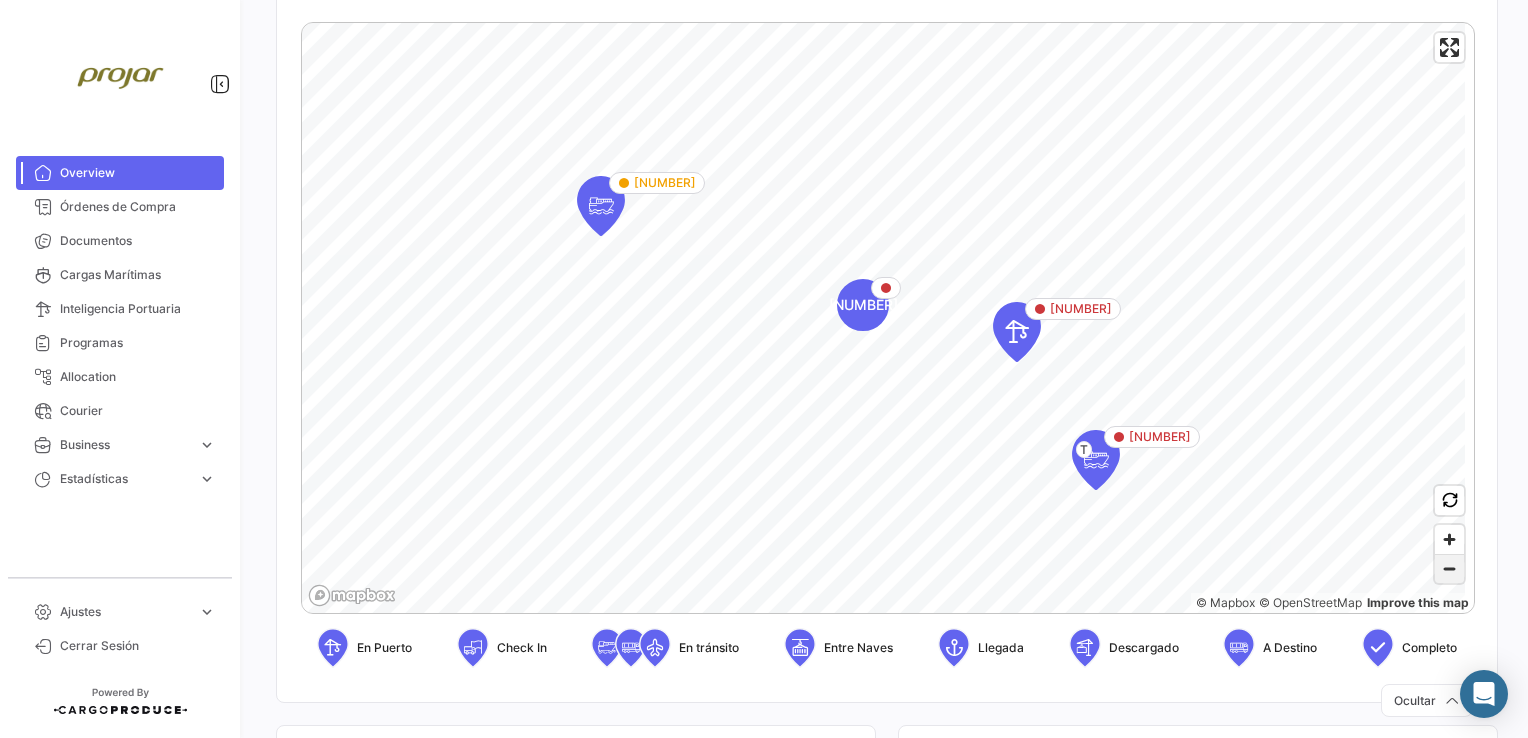 click 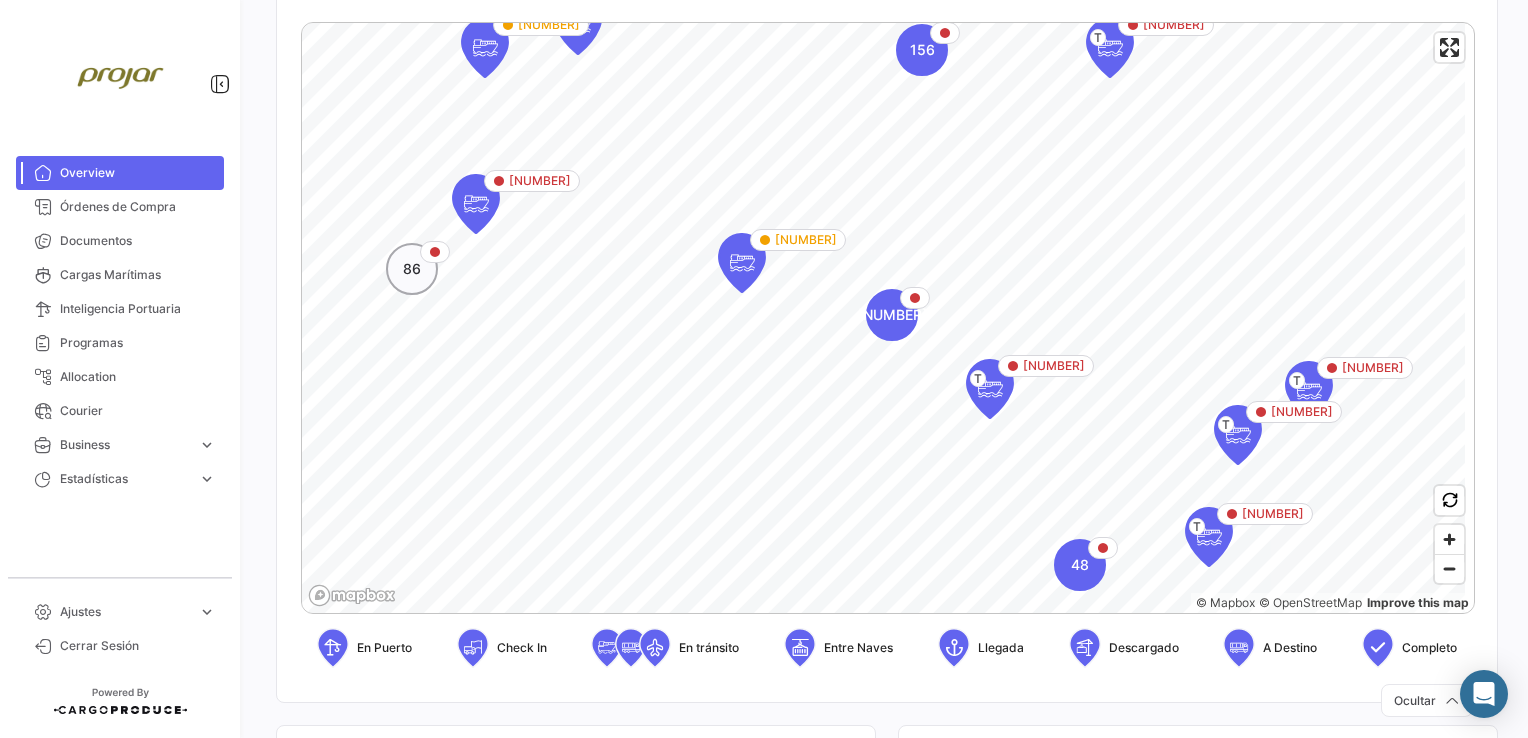 click on "86" 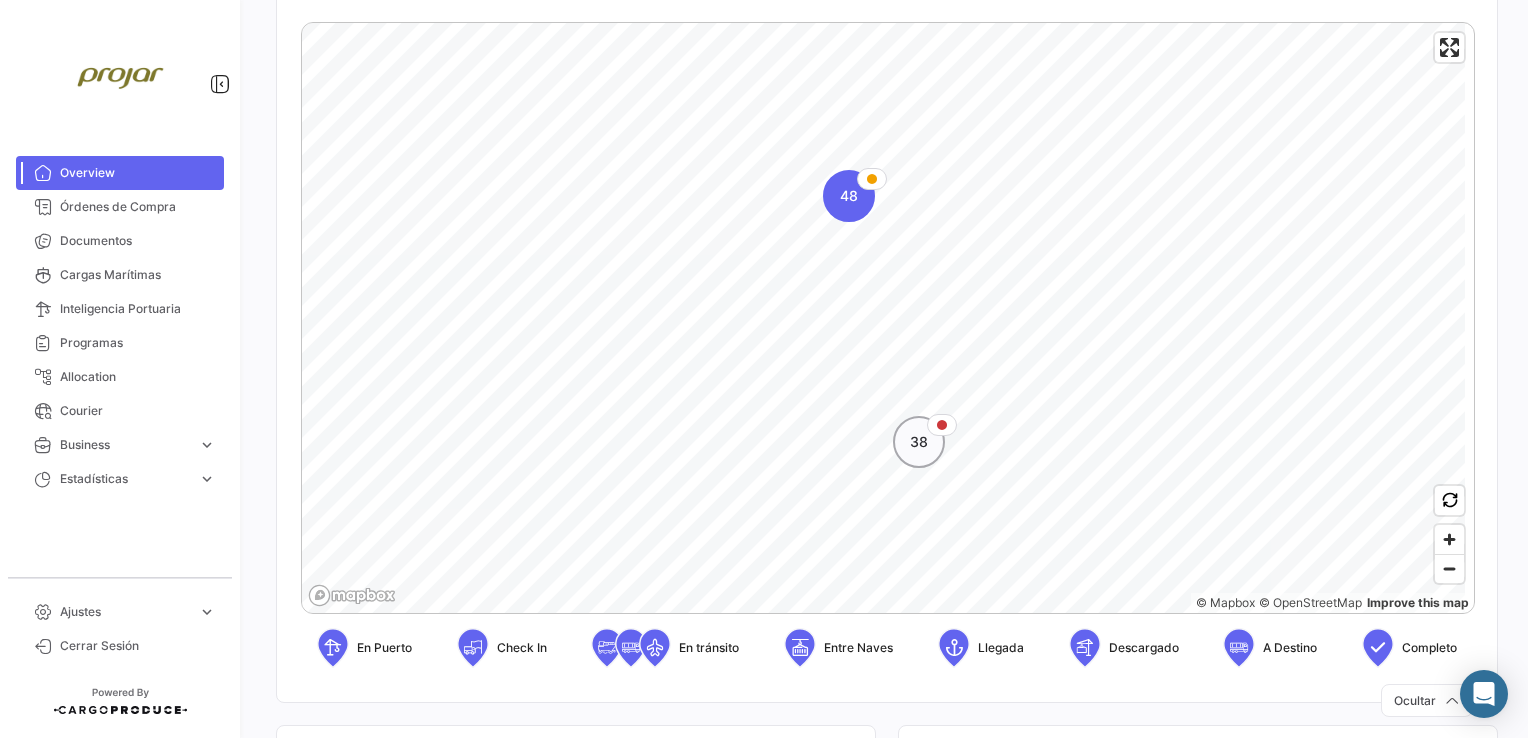 click on "38" 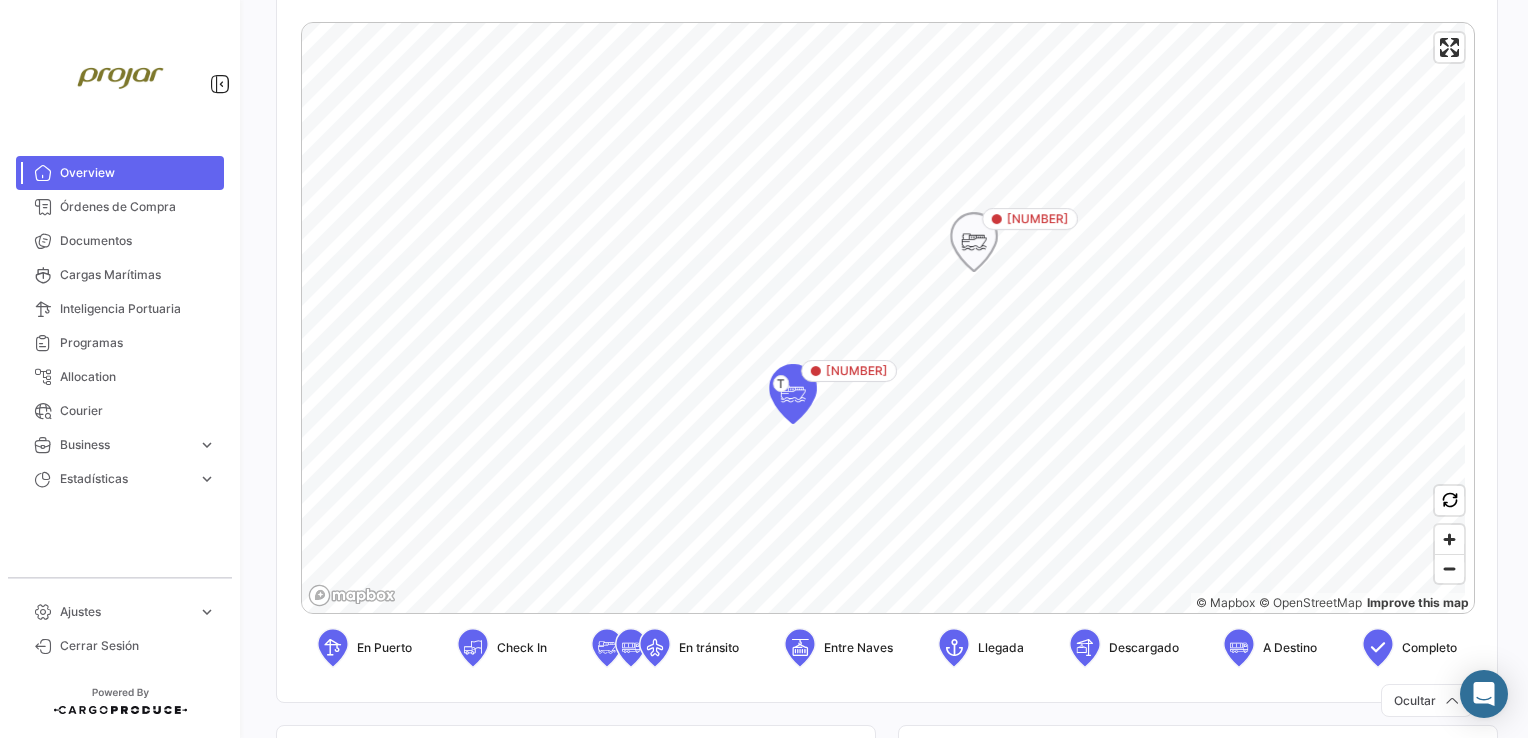 click 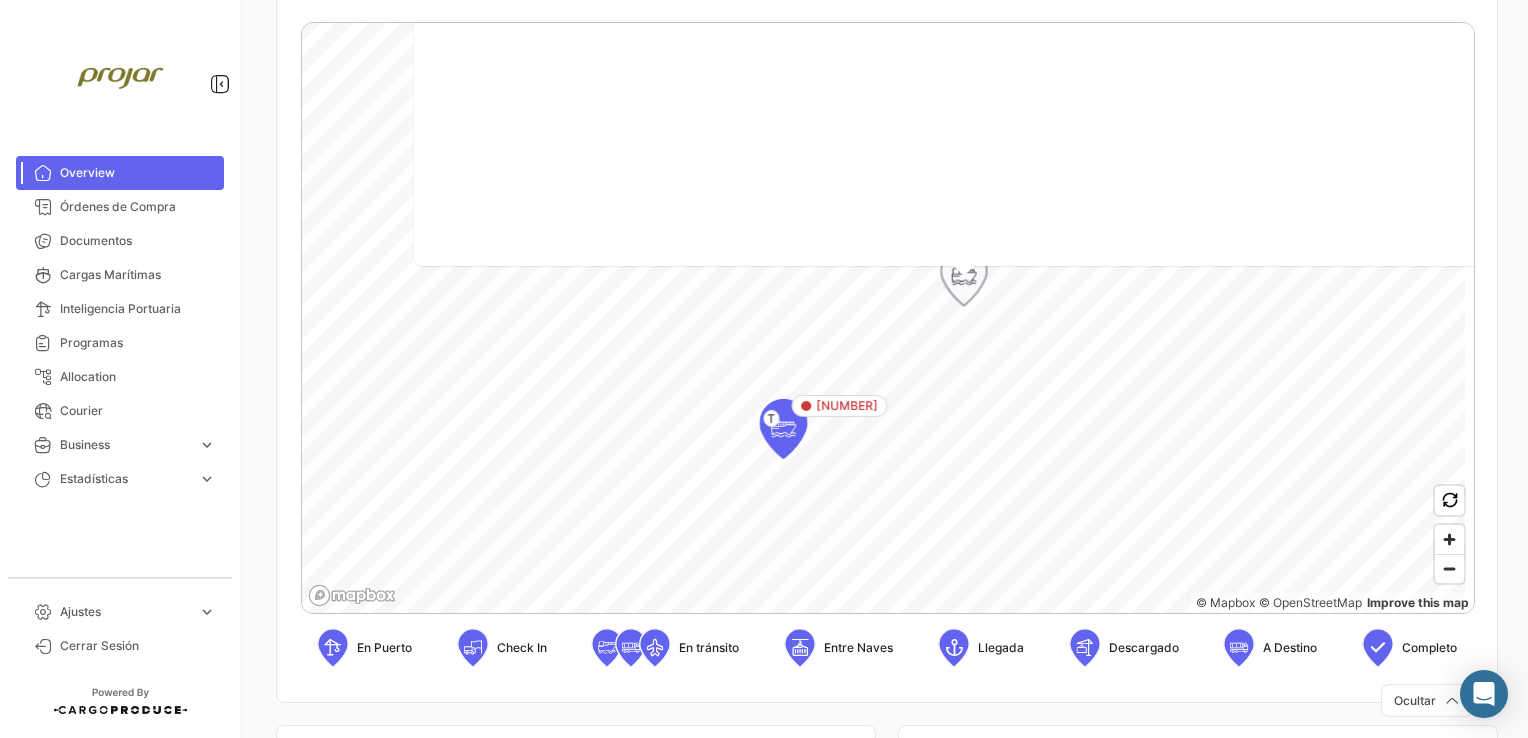 scroll, scrollTop: 0, scrollLeft: 0, axis: both 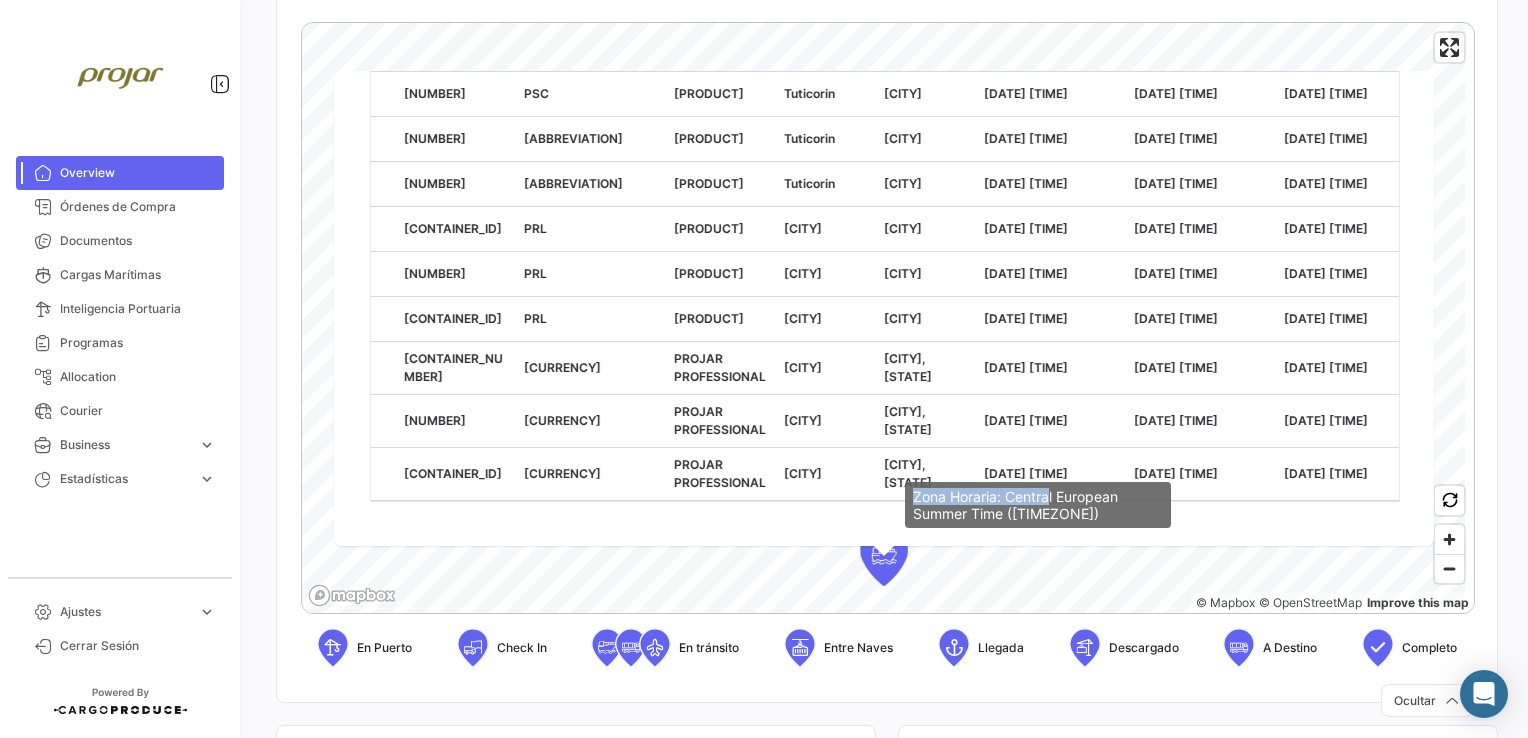 drag, startPoint x: 893, startPoint y: 498, endPoint x: 1027, endPoint y: 502, distance: 134.0597 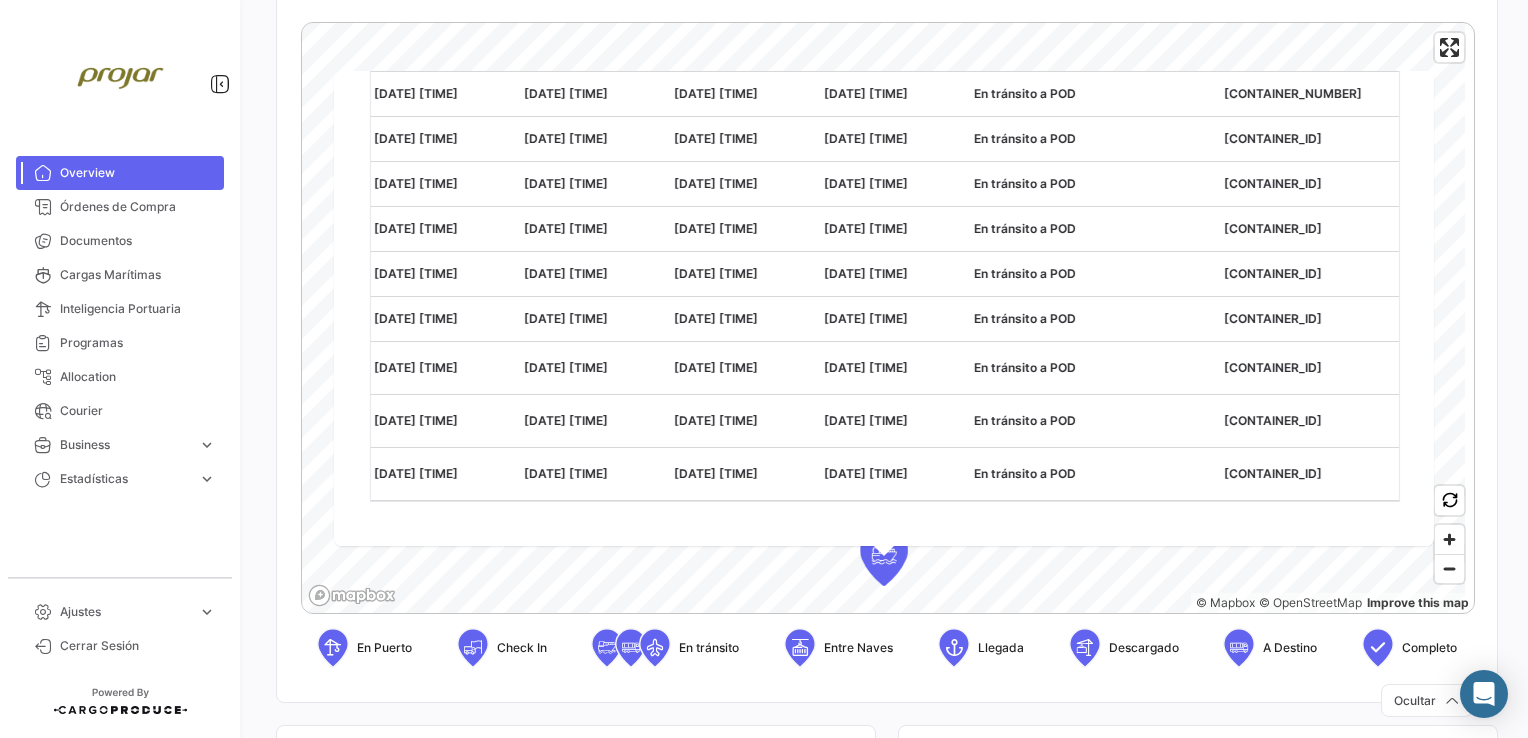 scroll, scrollTop: 0, scrollLeft: 641, axis: horizontal 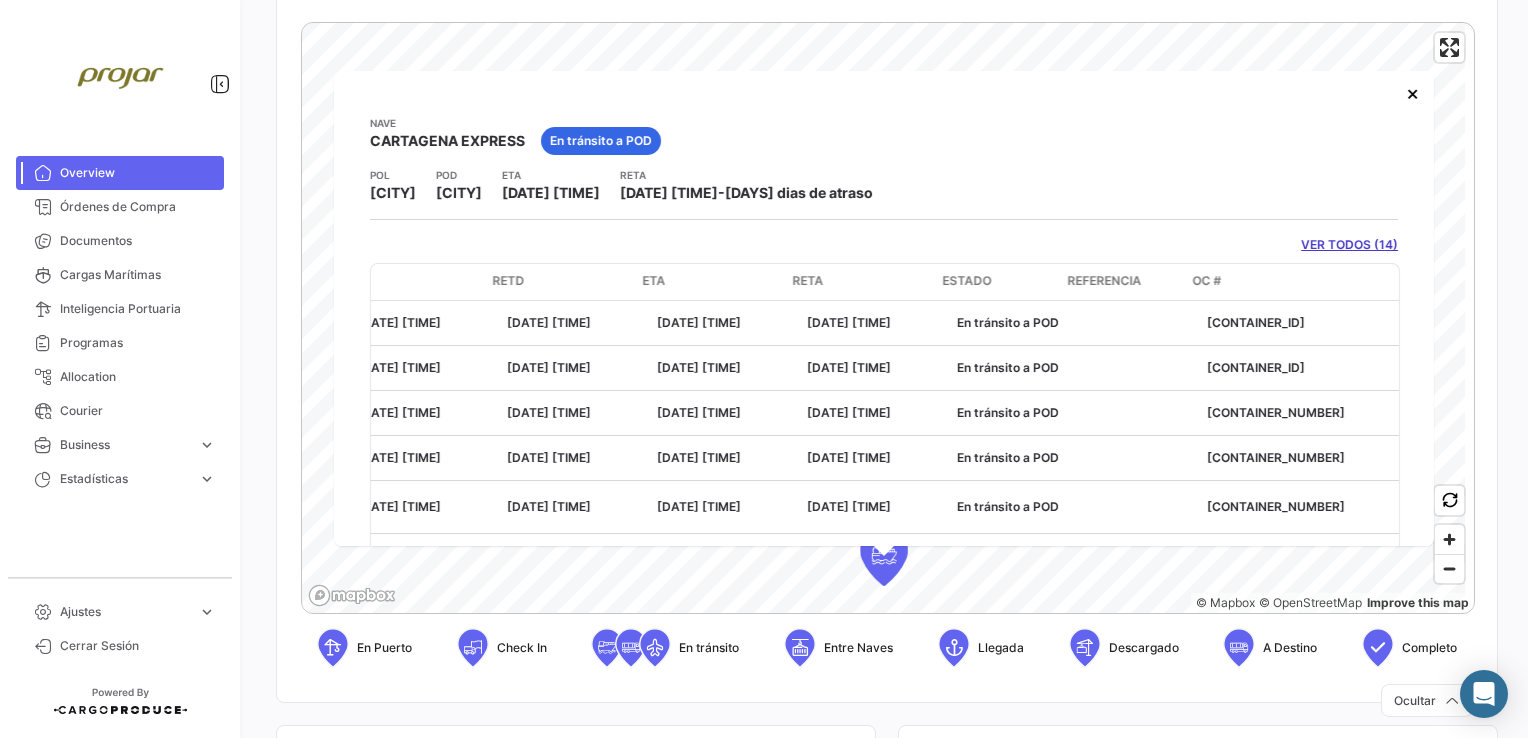 click on "VER TODOS (14)" 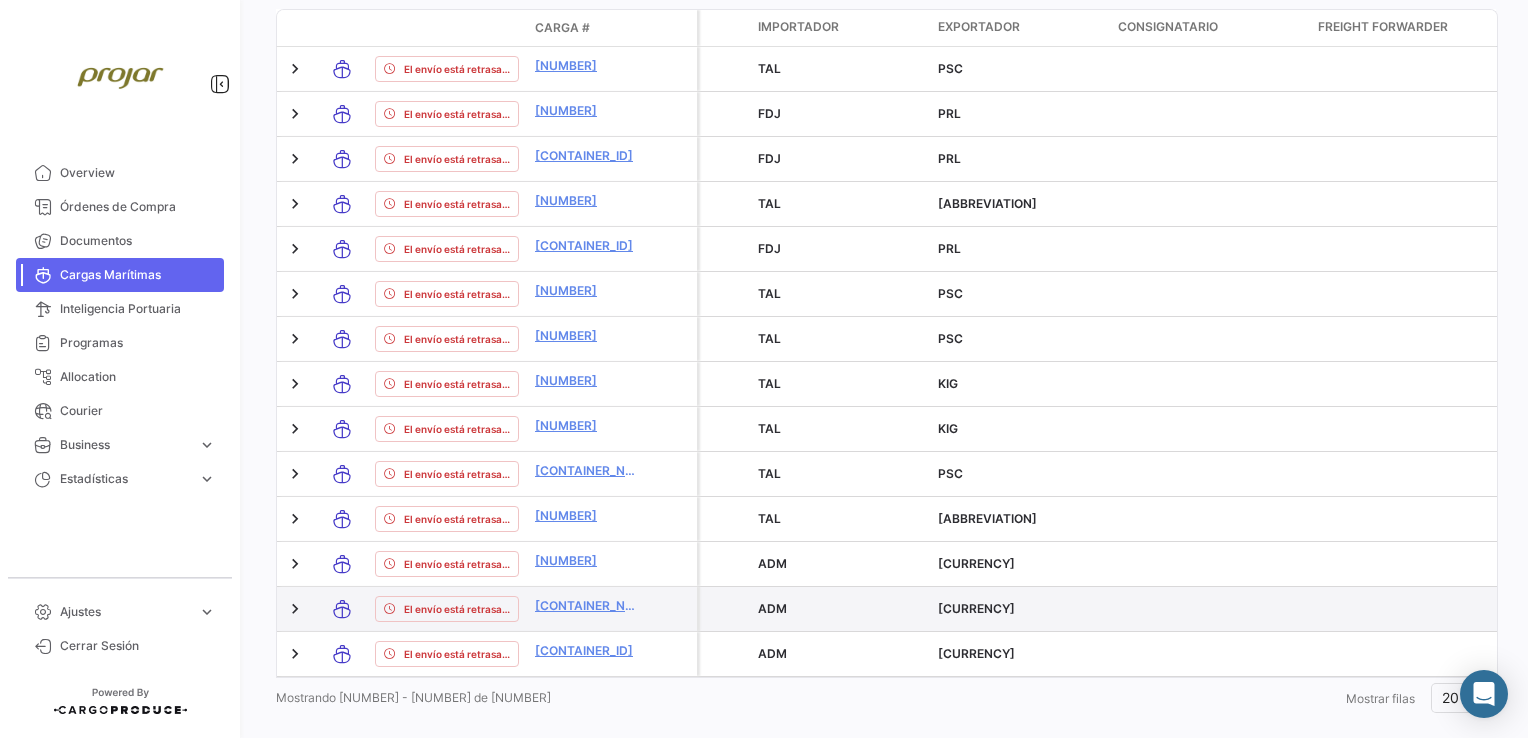 scroll, scrollTop: 855, scrollLeft: 0, axis: vertical 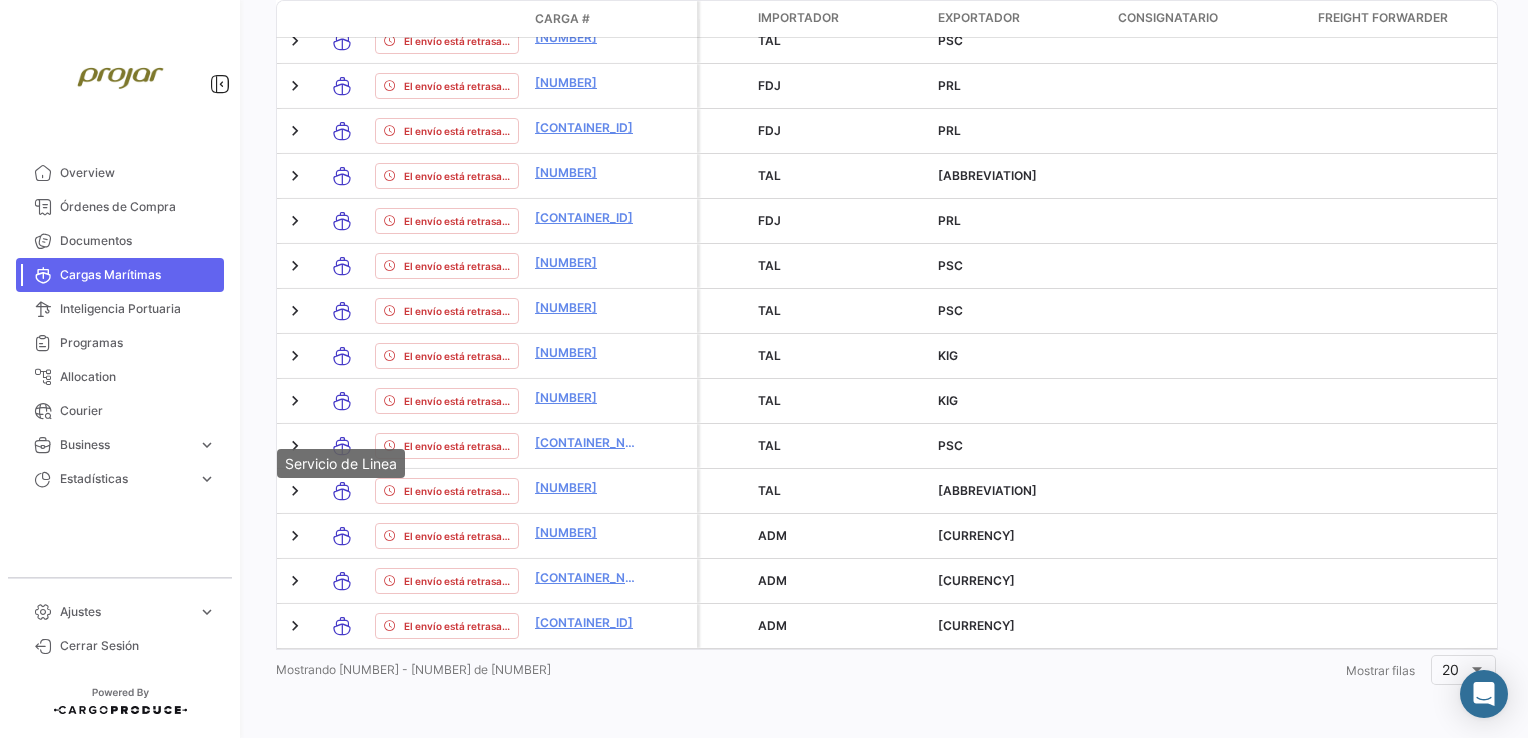 click on "Servicio de Linea" at bounding box center [341, 463] 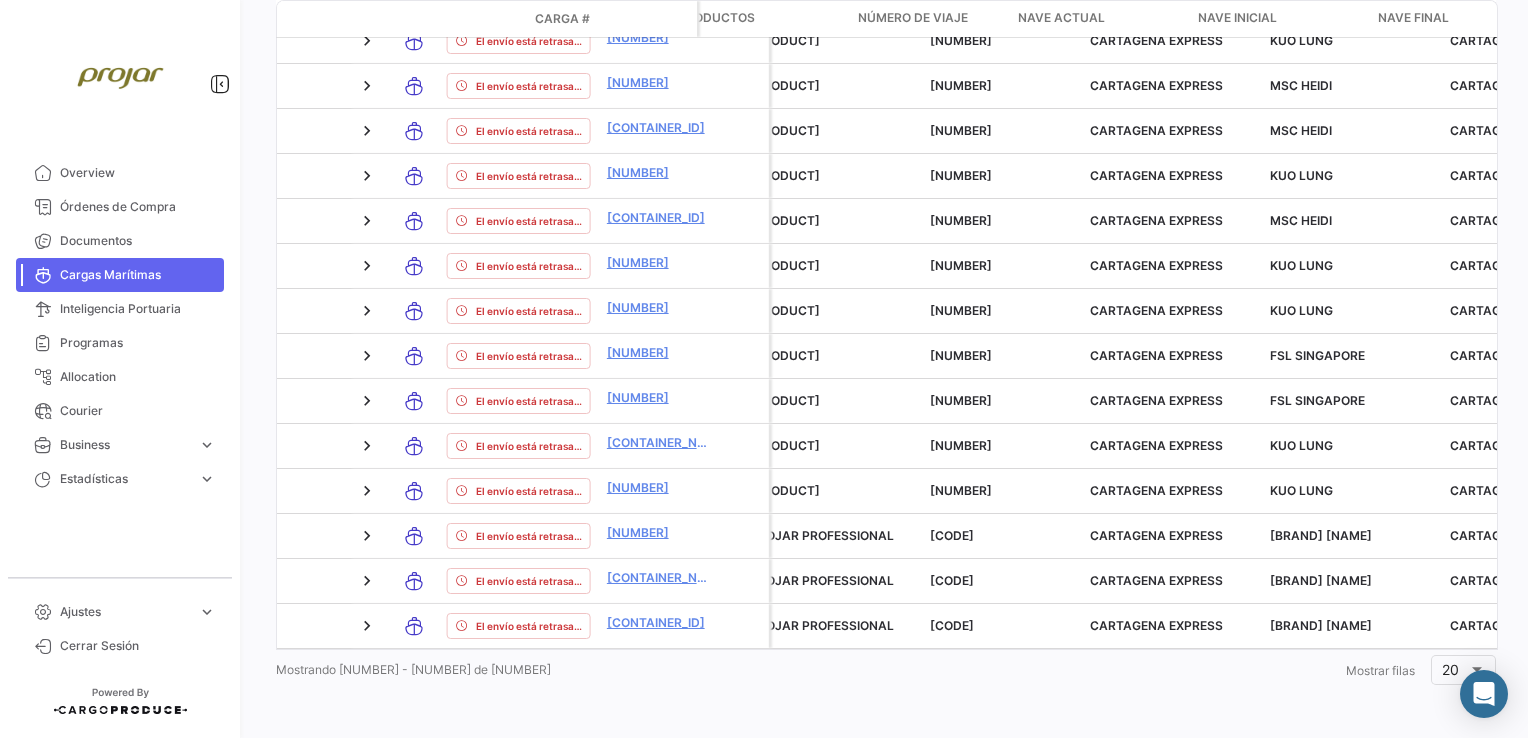 scroll, scrollTop: 0, scrollLeft: 4839, axis: horizontal 